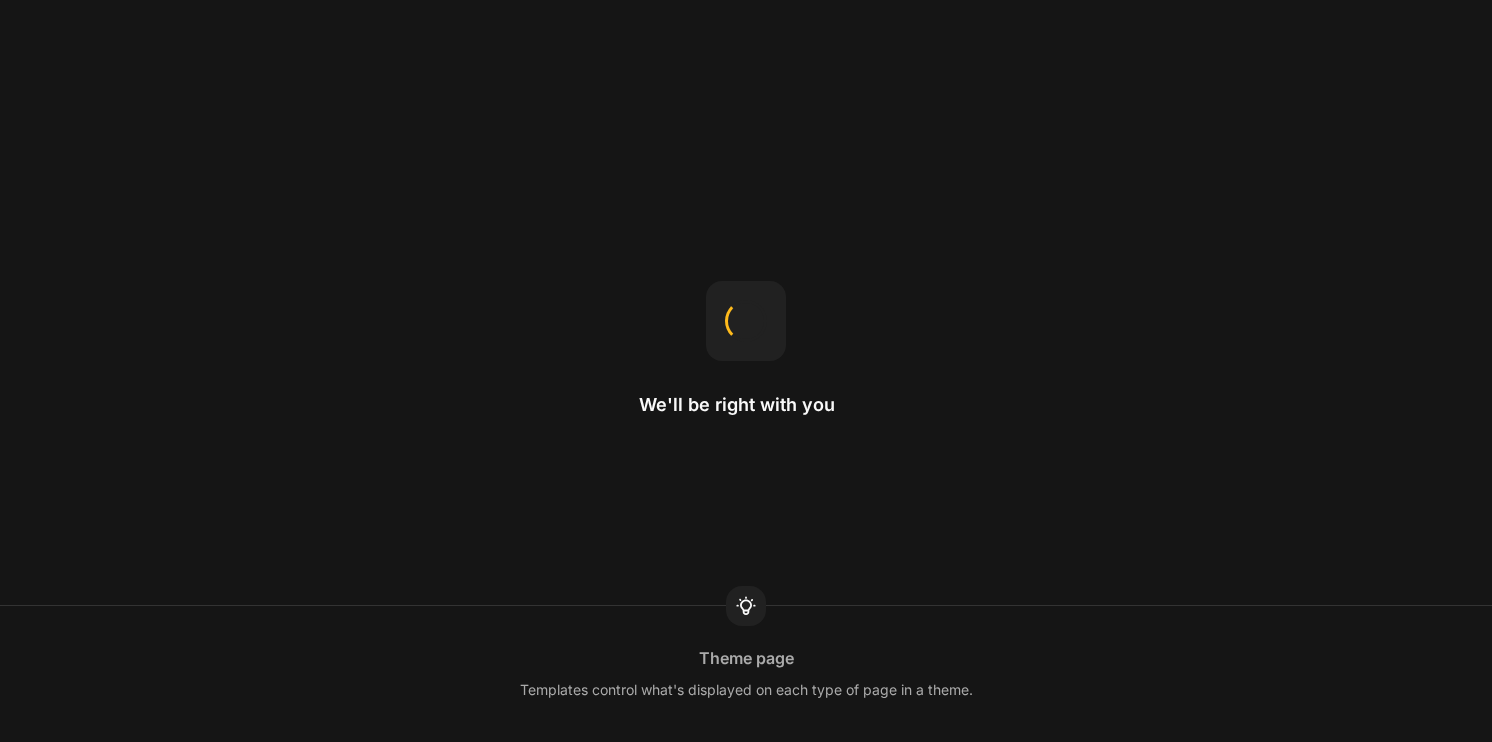 scroll, scrollTop: 0, scrollLeft: 0, axis: both 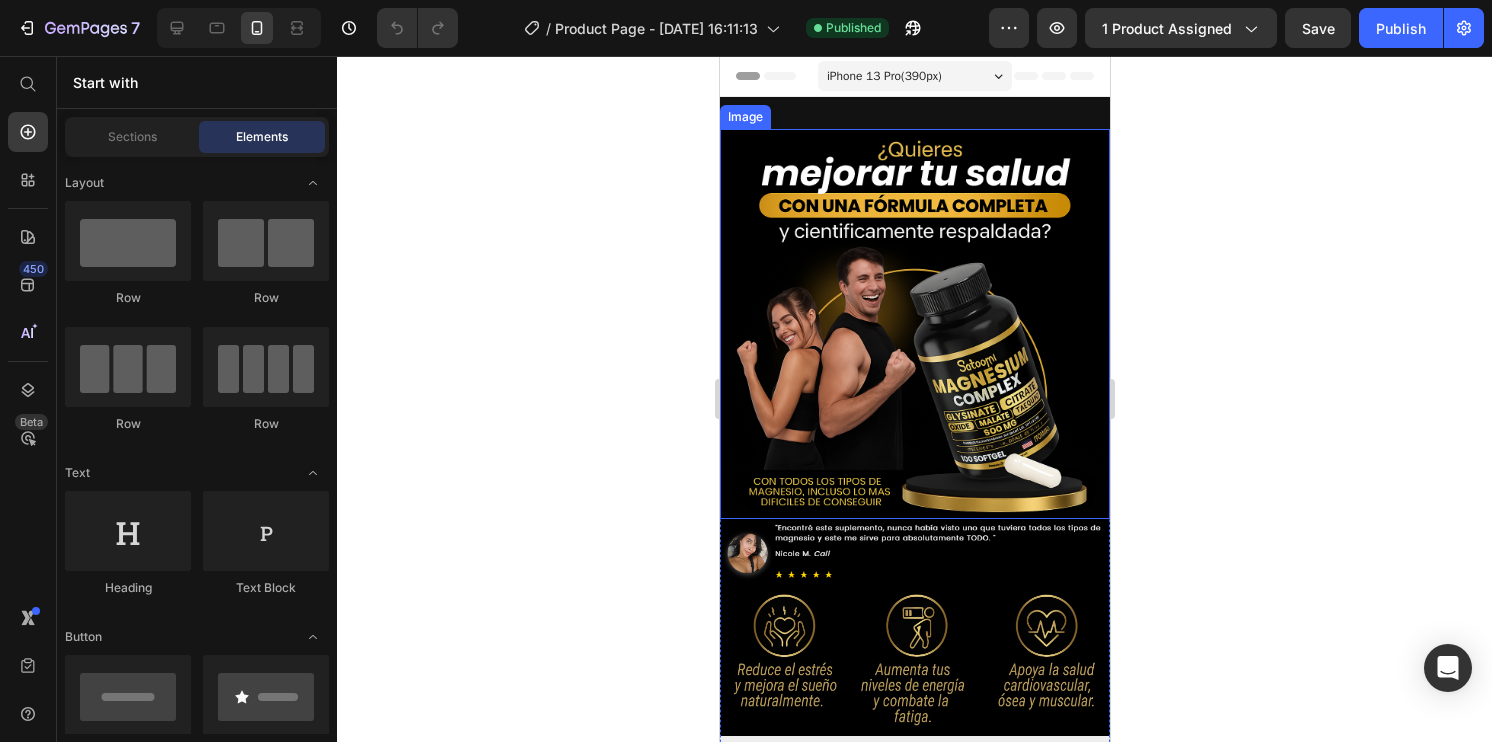 click at bounding box center (914, 324) 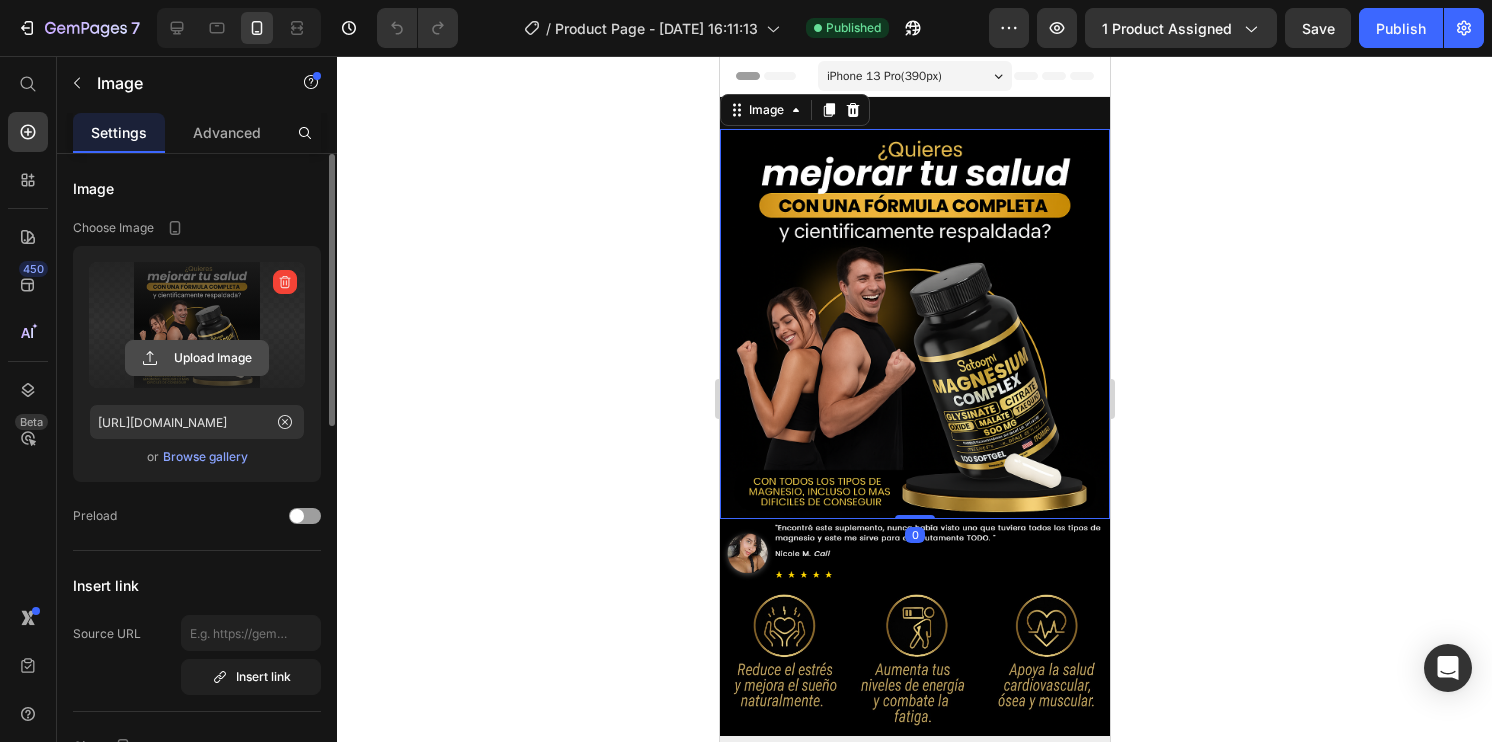 click 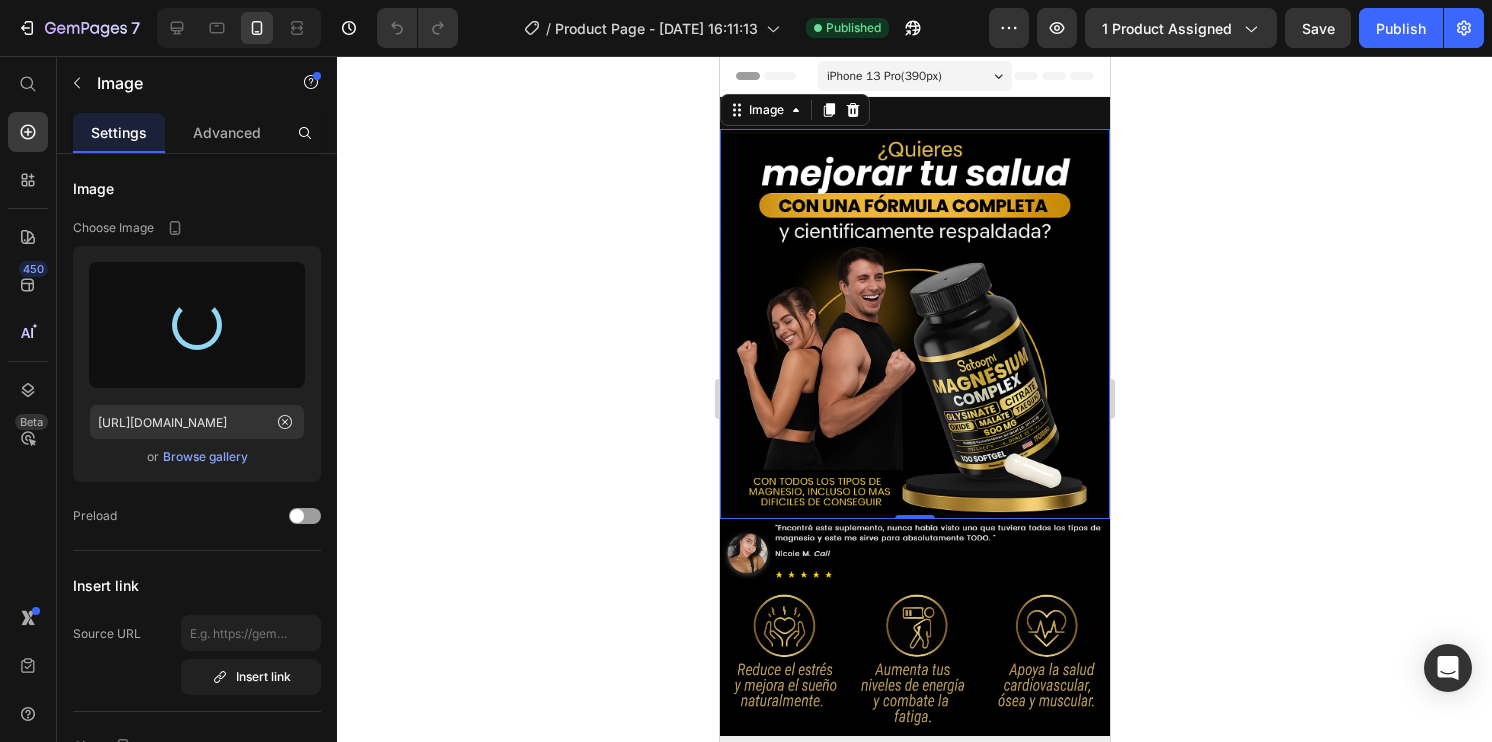 type on "https://cdn.shopify.com/s/files/1/0881/0014/3288/files/gempages_574418618666713956-dd95127c-a2d9-4e2b-982f-658ffb612740.png" 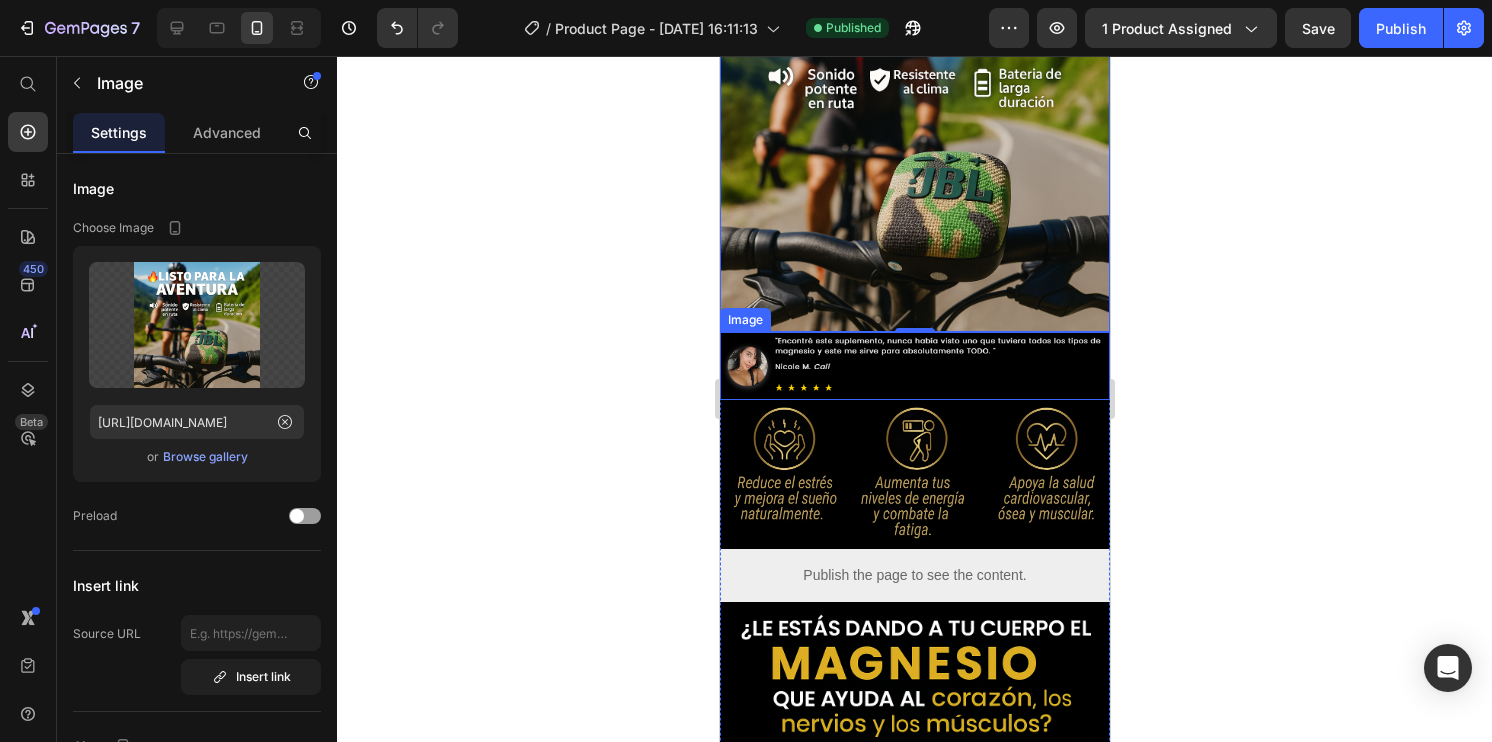 scroll, scrollTop: 188, scrollLeft: 0, axis: vertical 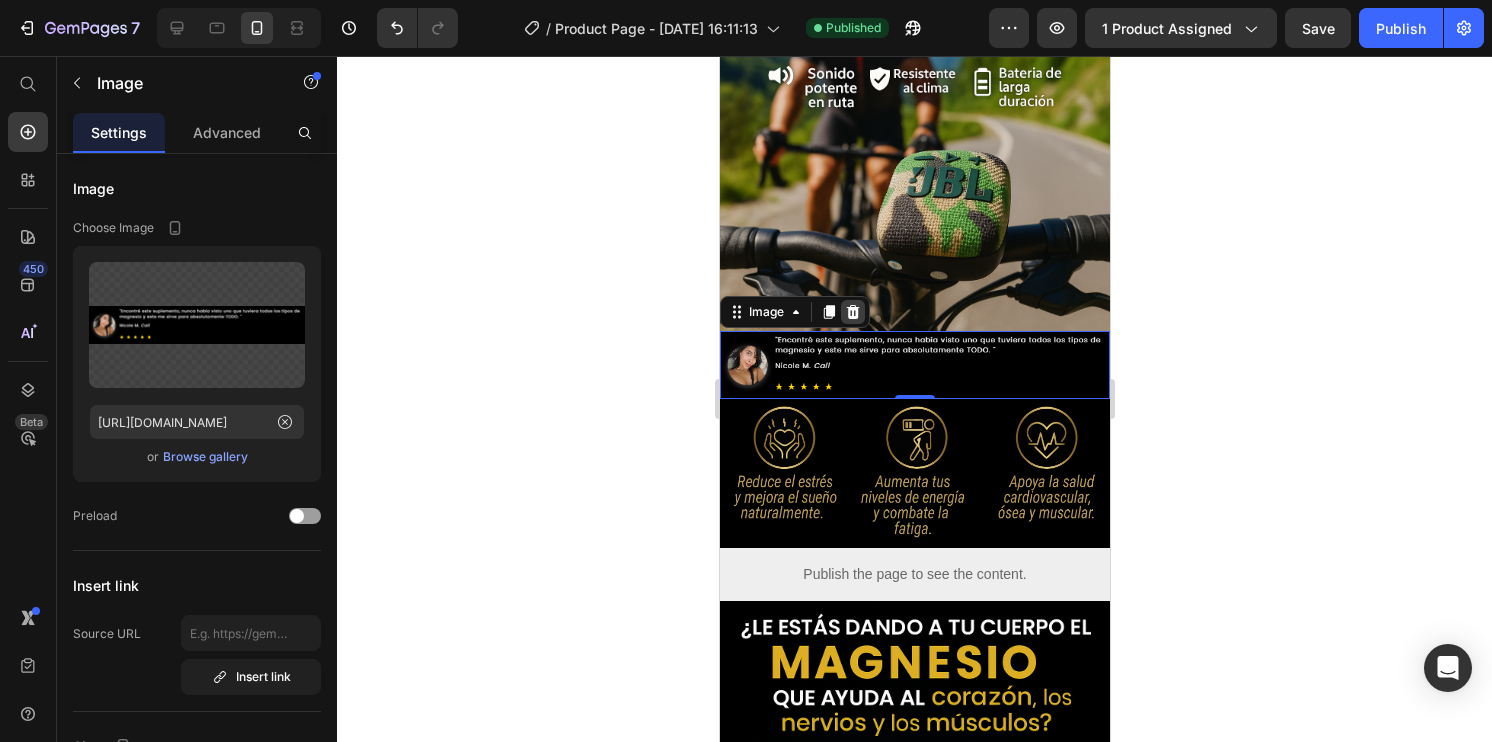 click 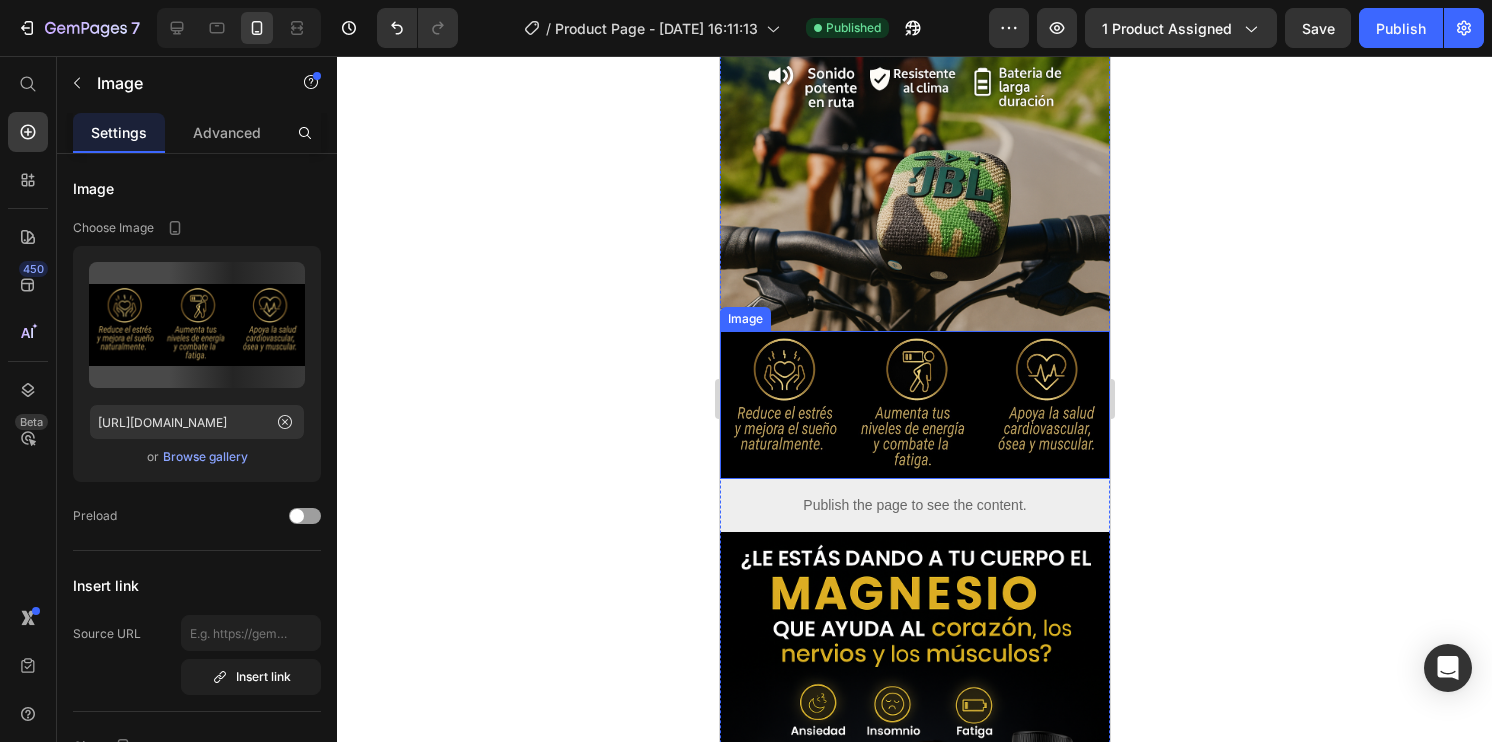 click at bounding box center [914, 405] 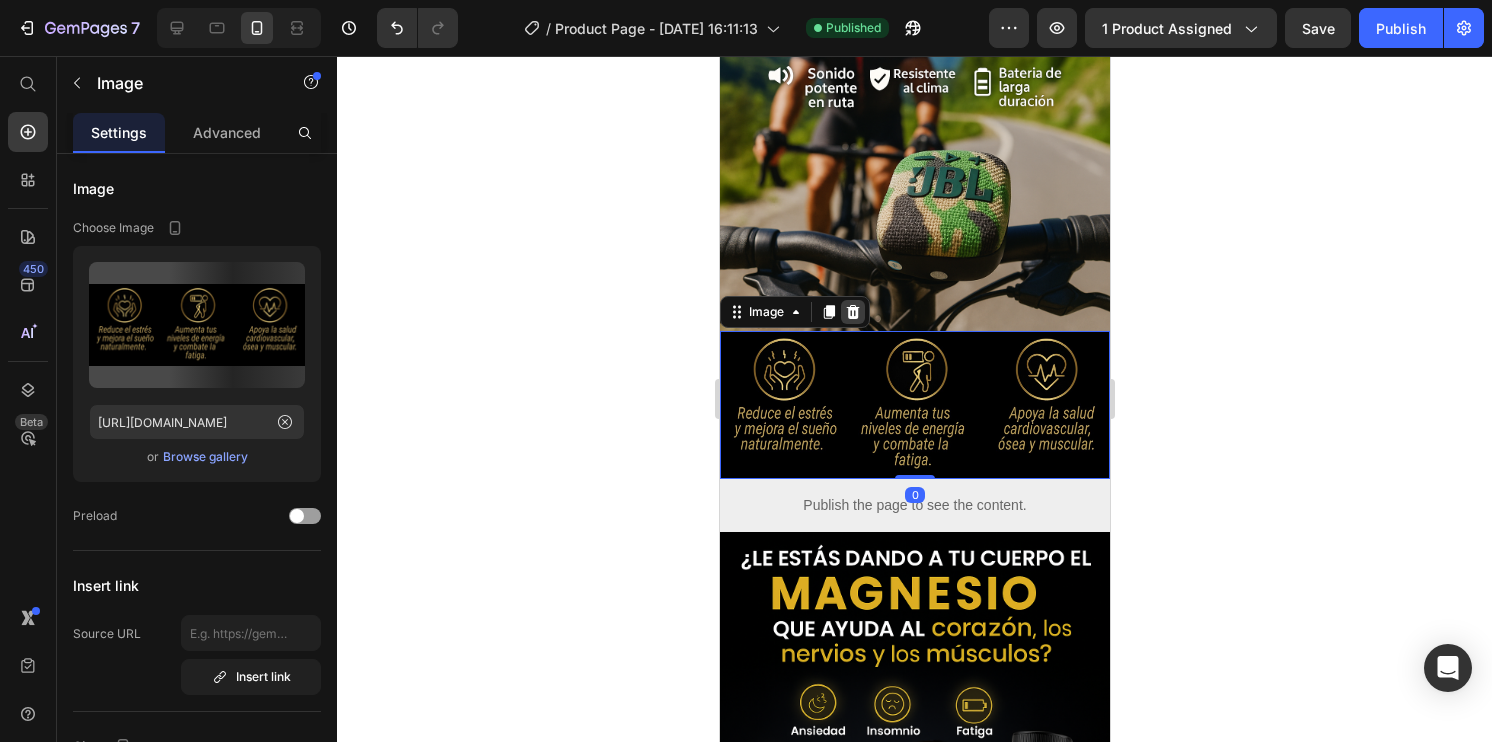 click 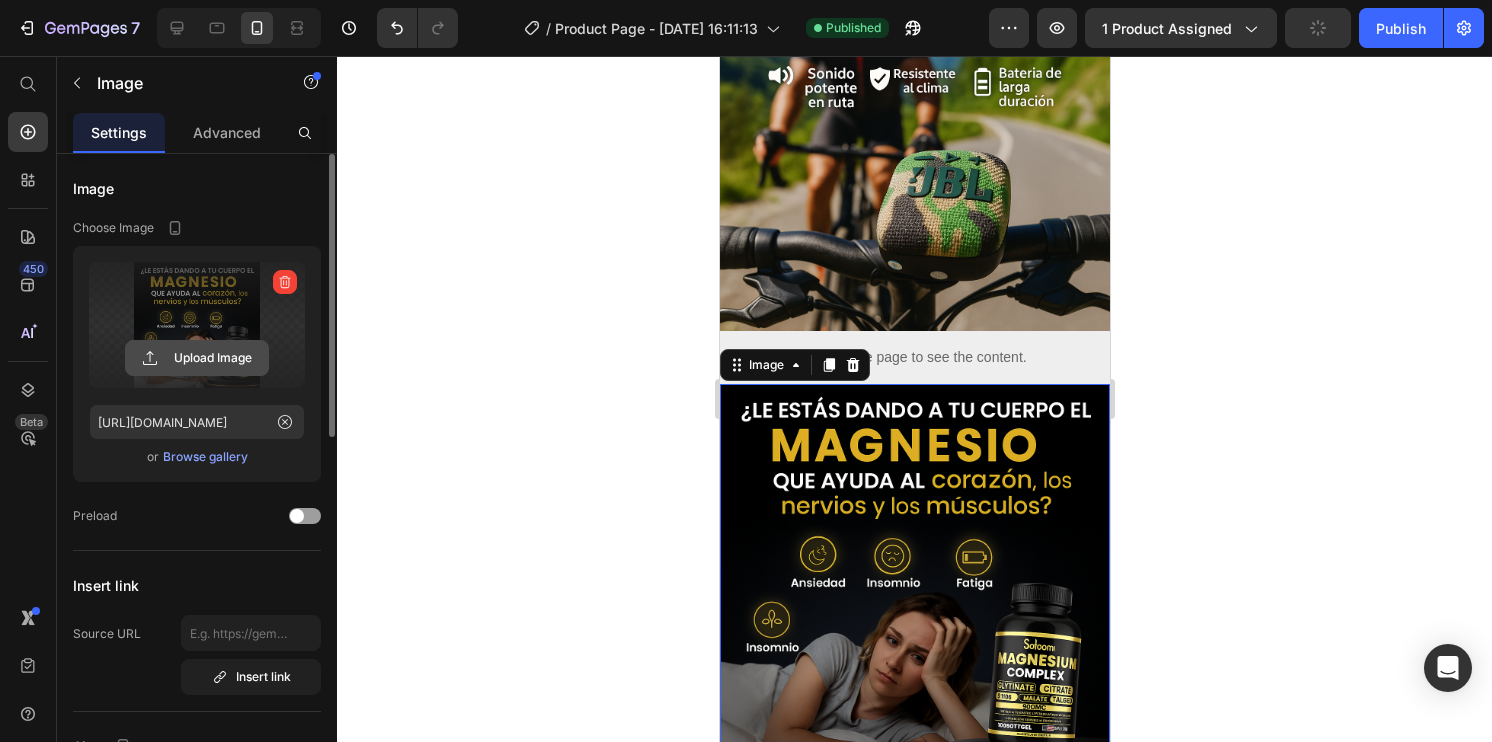 click 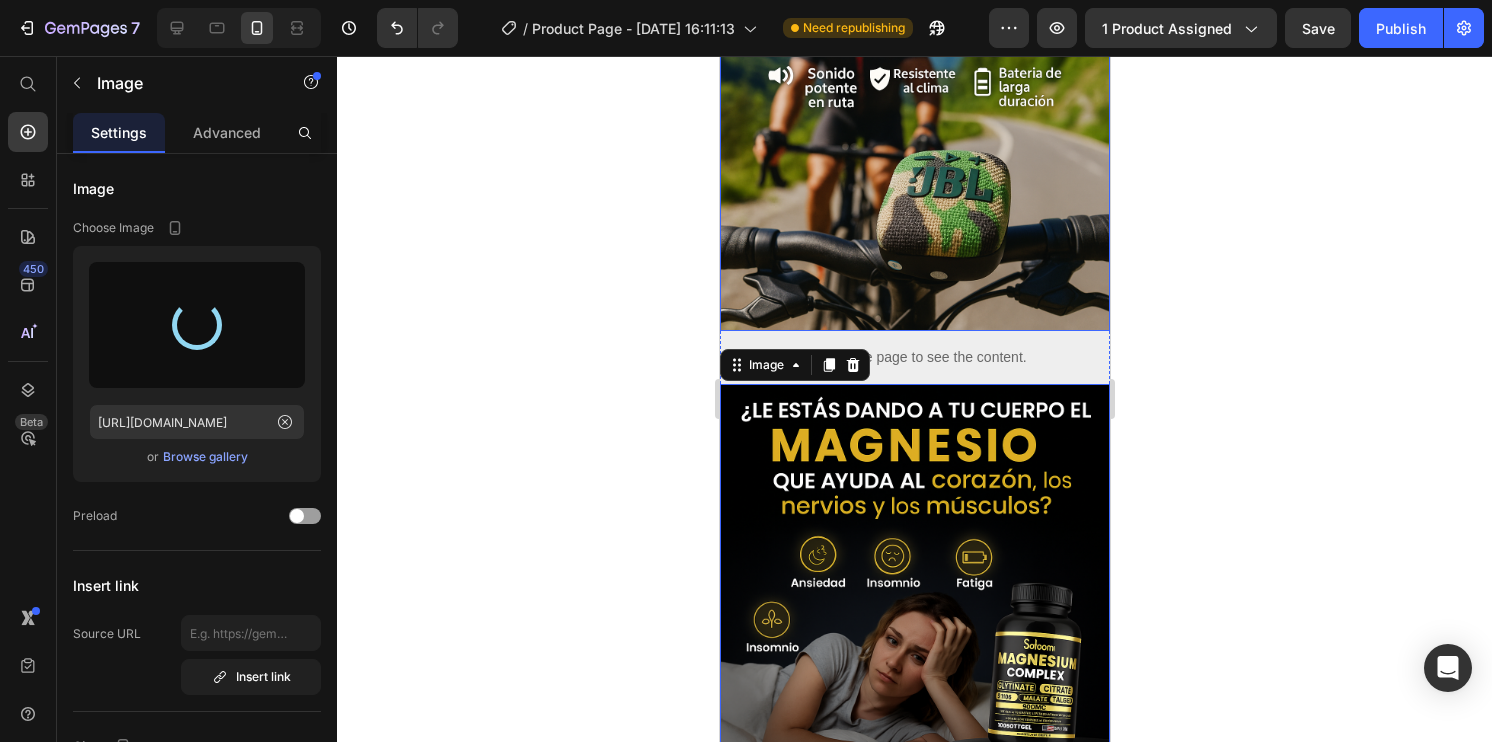 type on "https://cdn.shopify.com/s/files/1/0881/0014/3288/files/gempages_574418618666713956-0d6f81bc-724e-4361-bb0c-9ba0131c60b7.png" 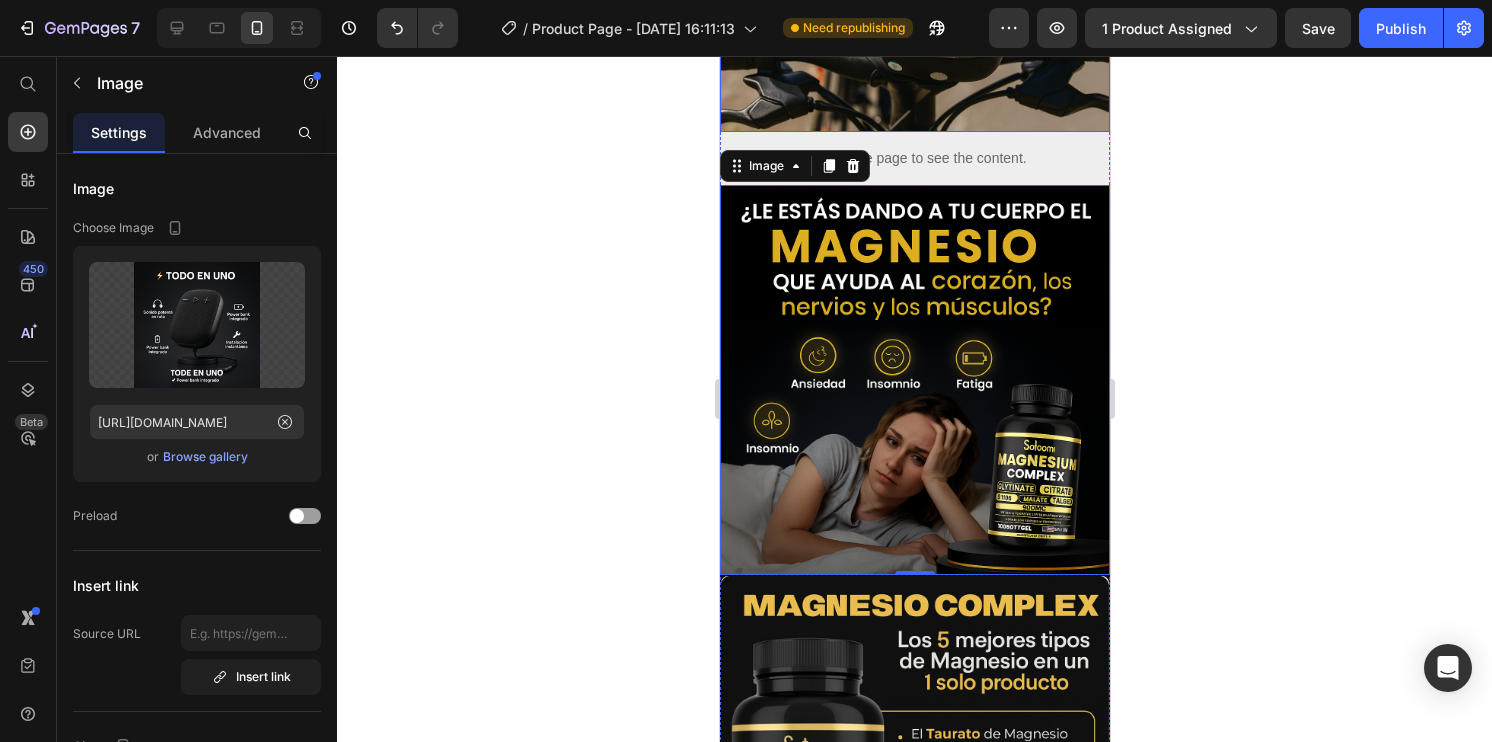 scroll, scrollTop: 386, scrollLeft: 0, axis: vertical 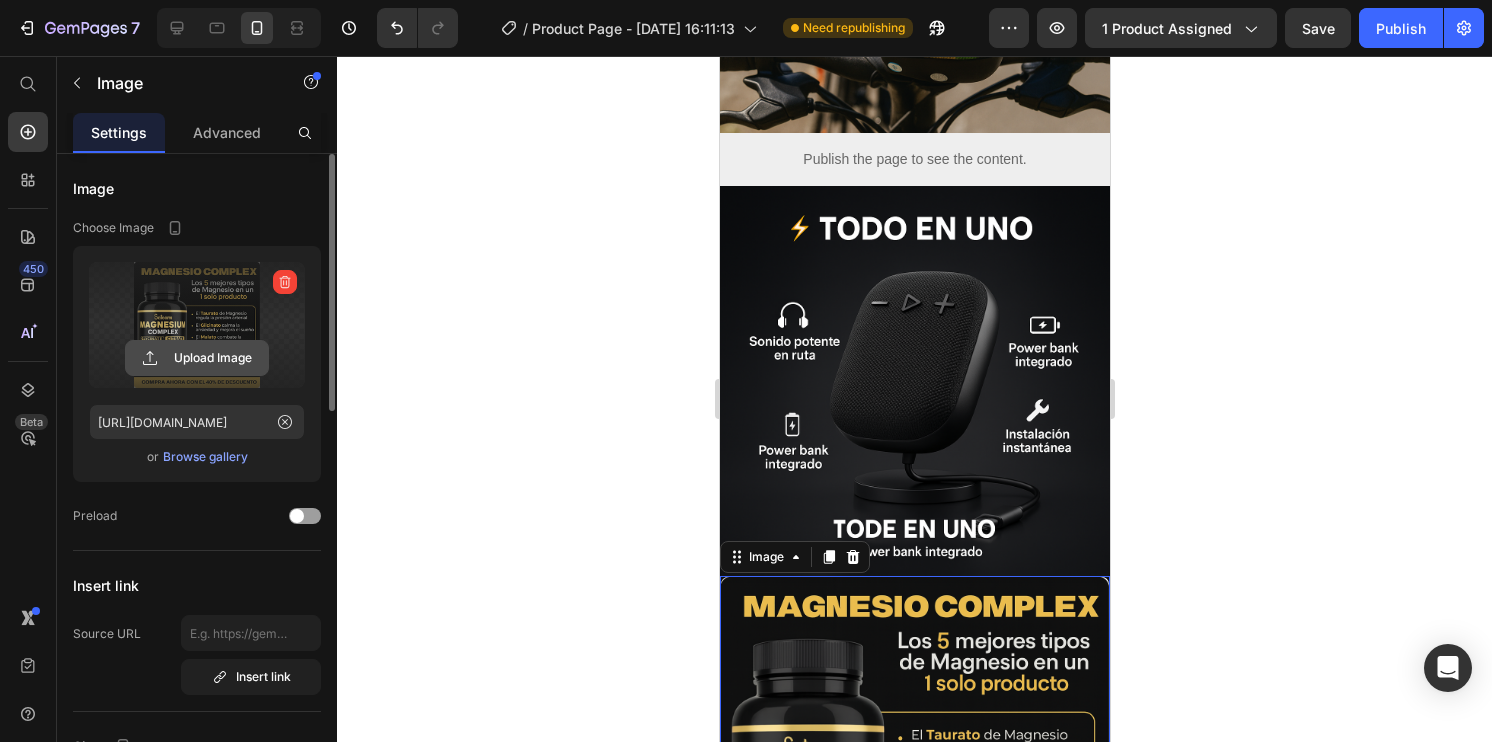 click 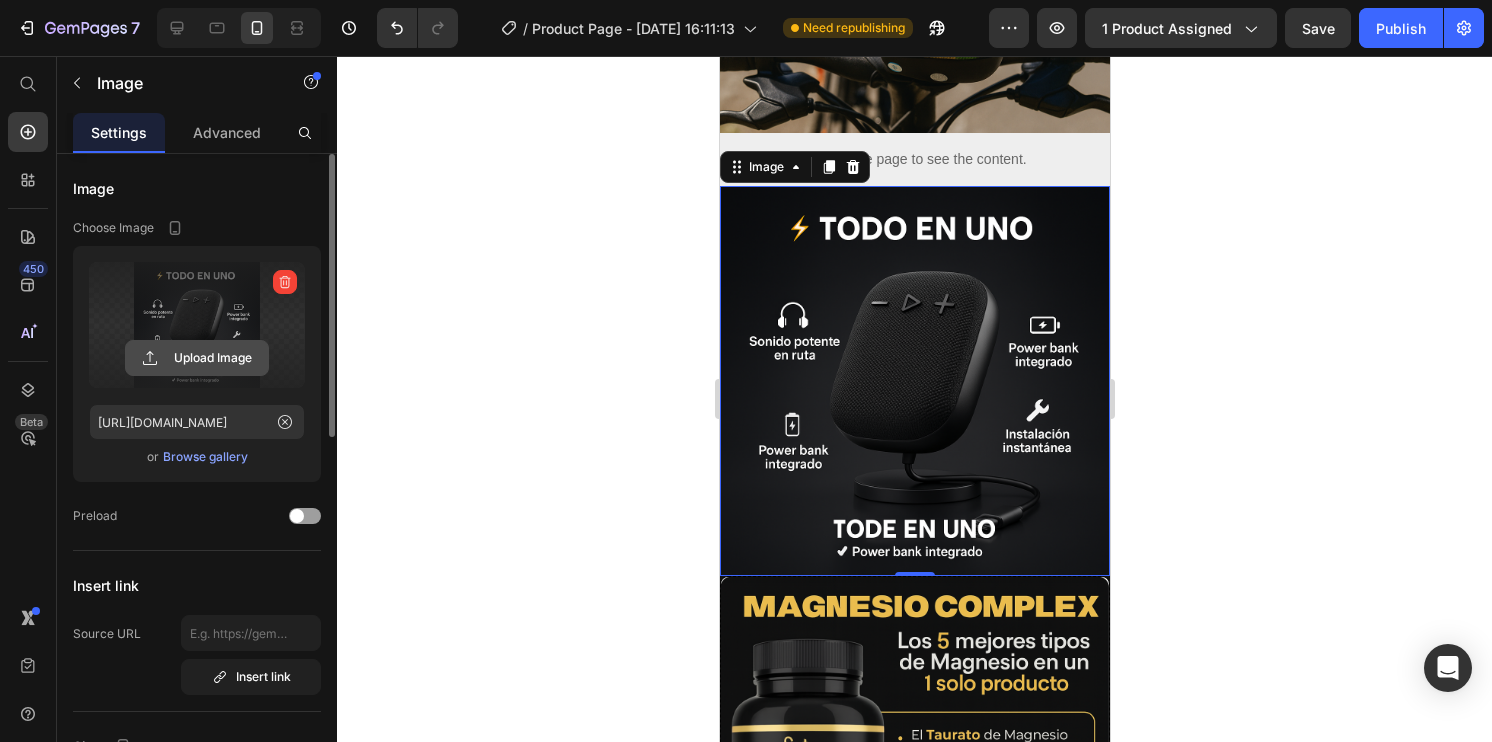 click 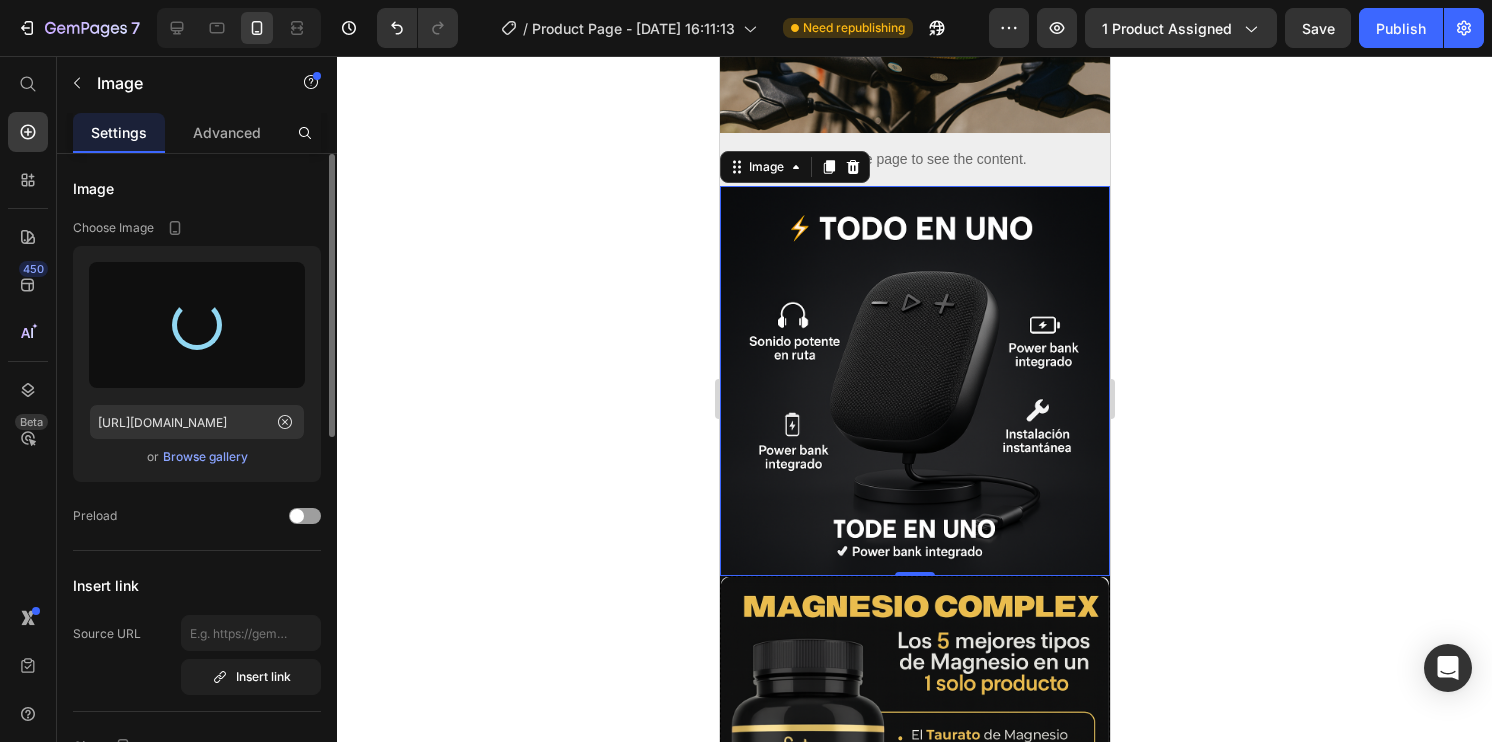 type on "https://cdn.shopify.com/s/files/1/0881/0014/3288/files/gempages_574418618666713956-c194cdeb-731e-4662-9f4a-8daaacc0b3eb.png" 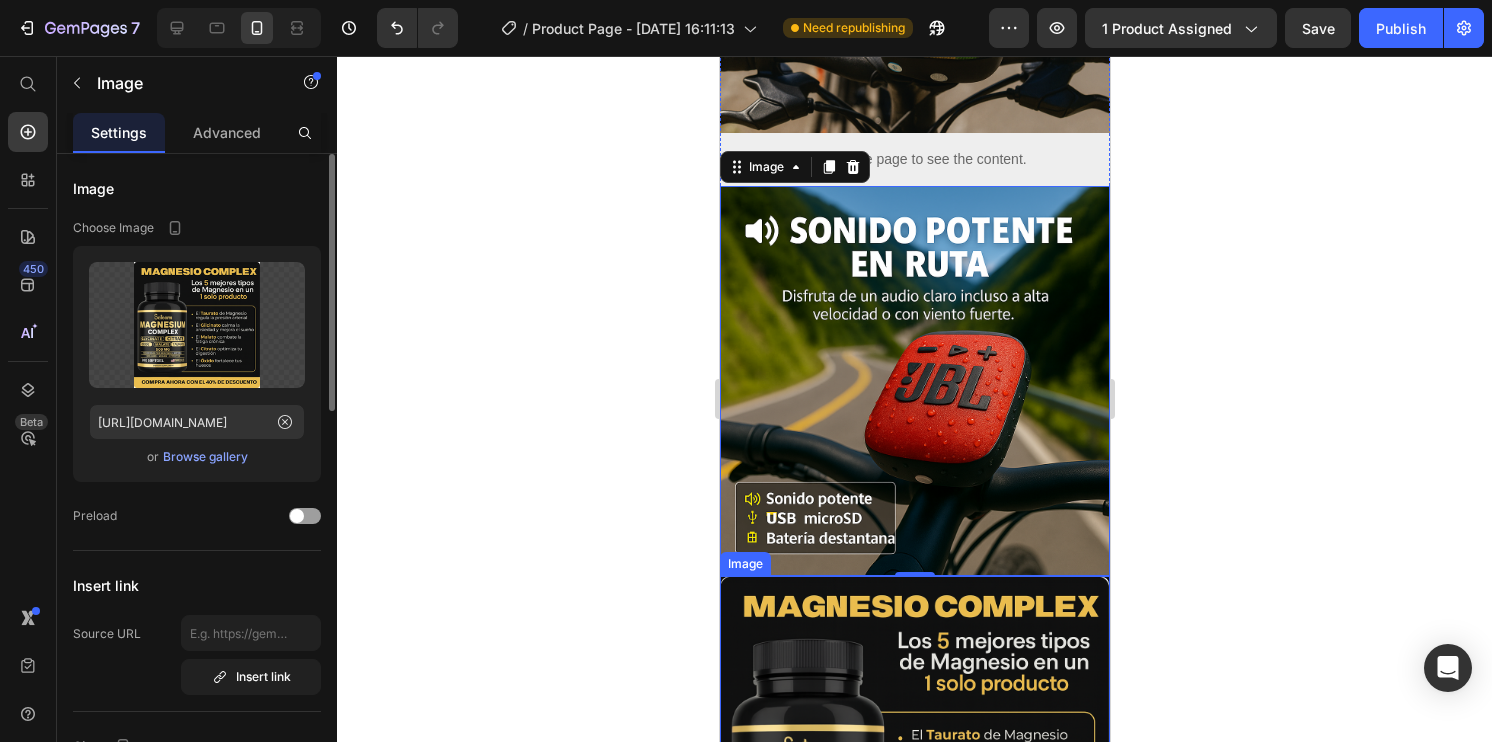click at bounding box center (914, 771) 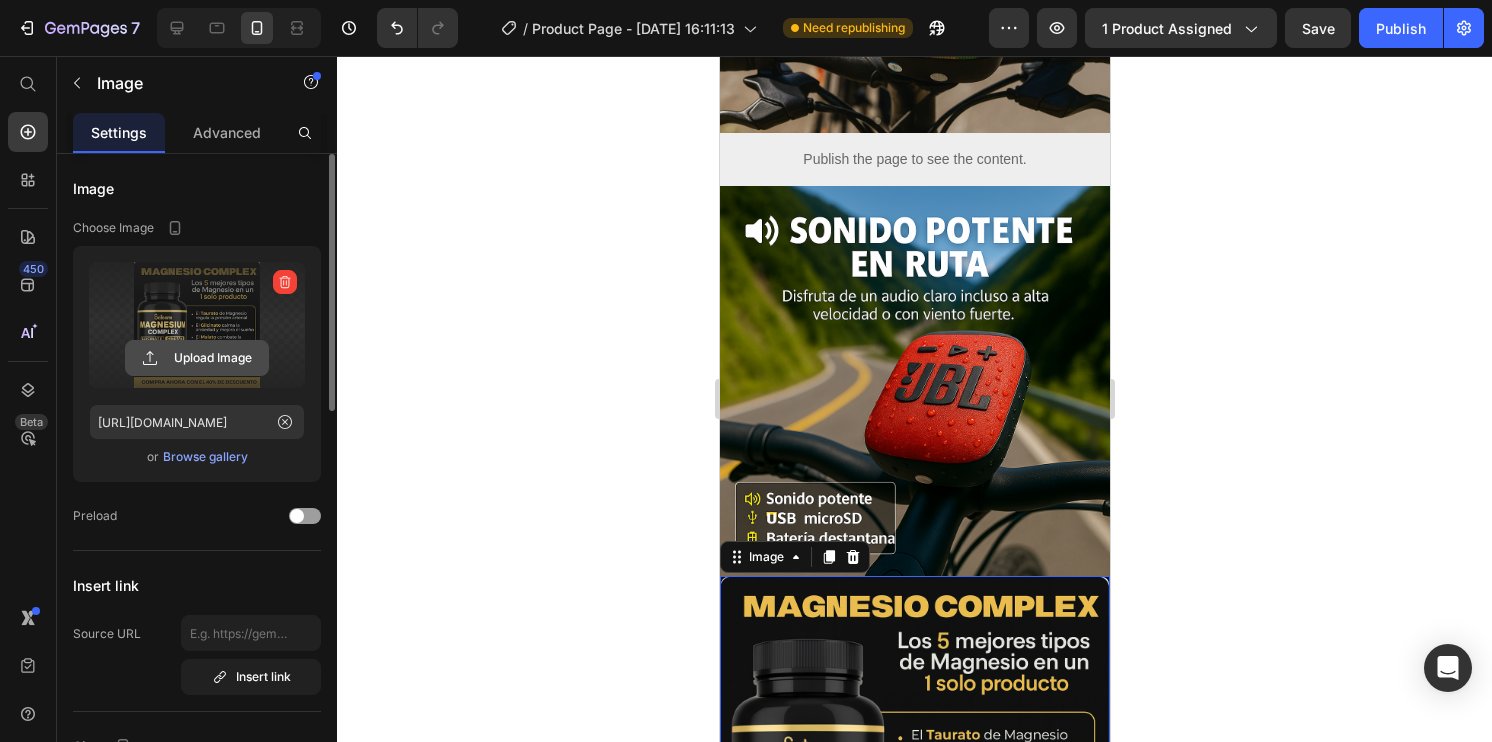 click on "Upload Image" at bounding box center (197, 358) 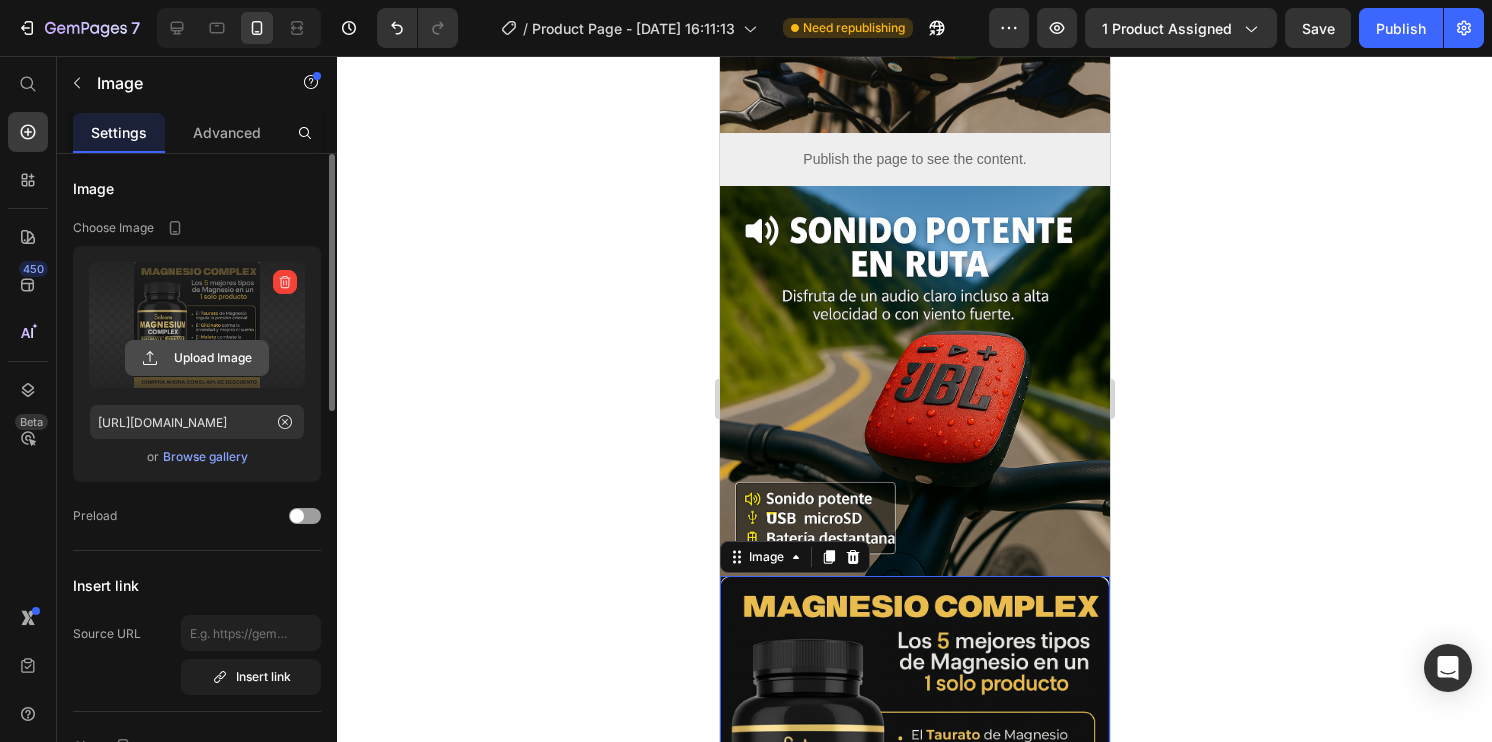 click 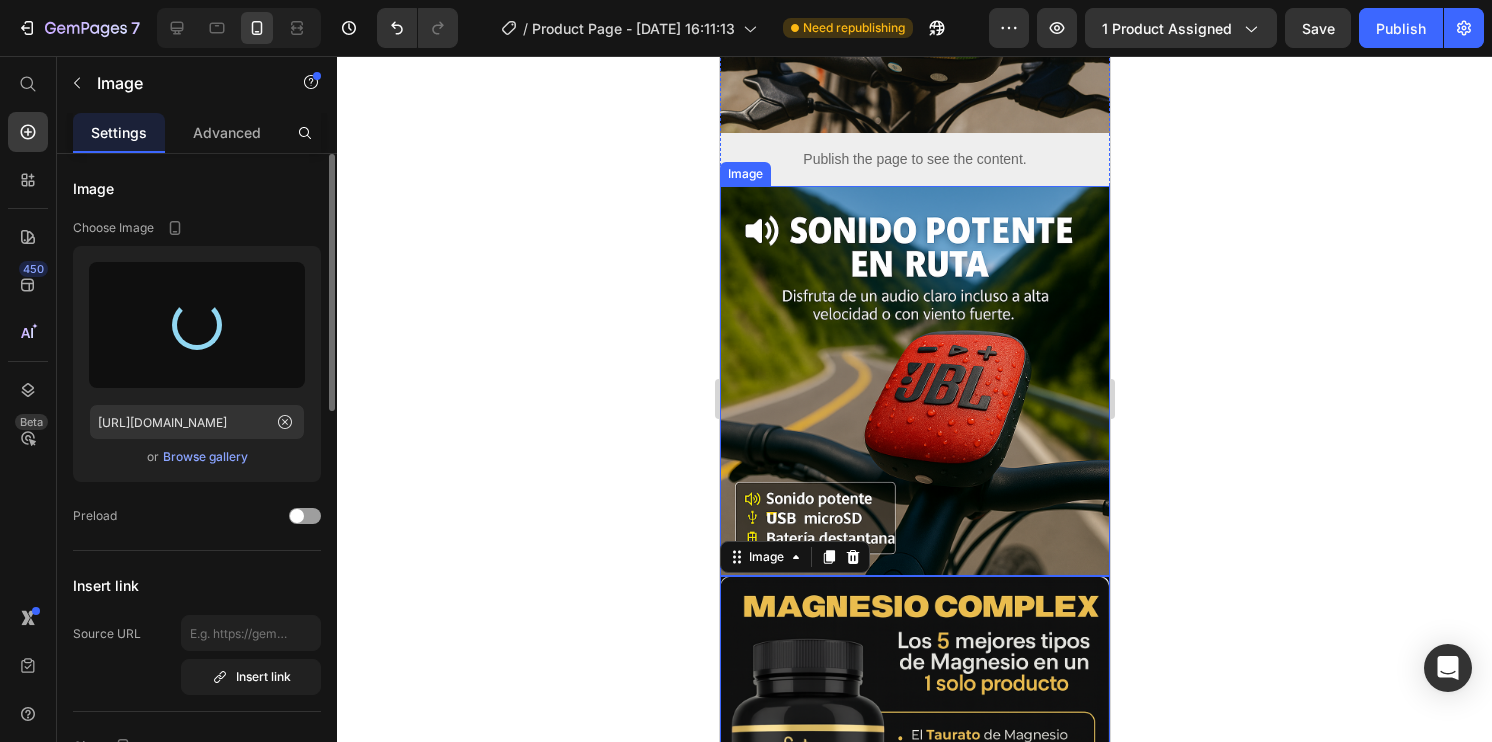 type on "https://cdn.shopify.com/s/files/1/0881/0014/3288/files/gempages_574418618666713956-16b4669f-df1b-421a-88f6-9a66c4b7d490.png" 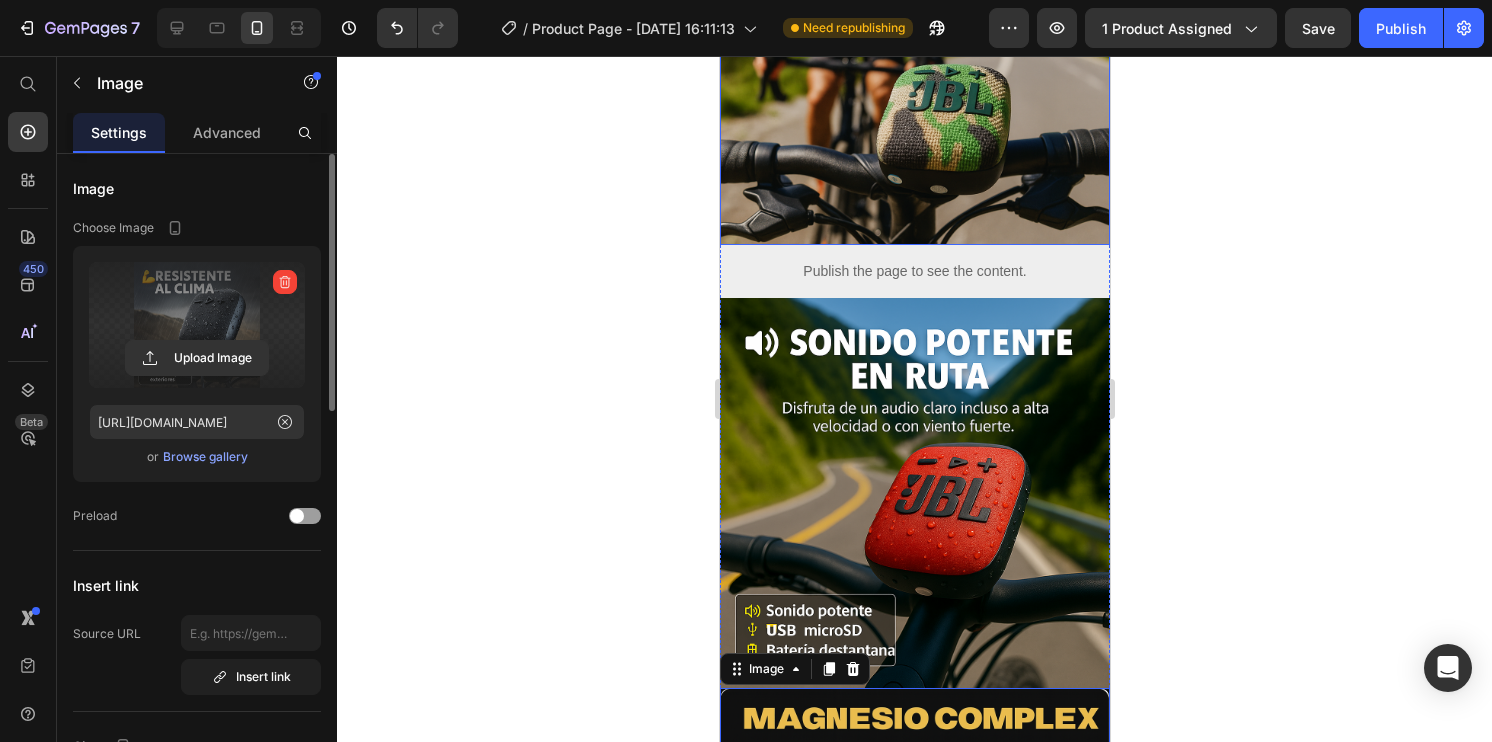 scroll, scrollTop: 0, scrollLeft: 0, axis: both 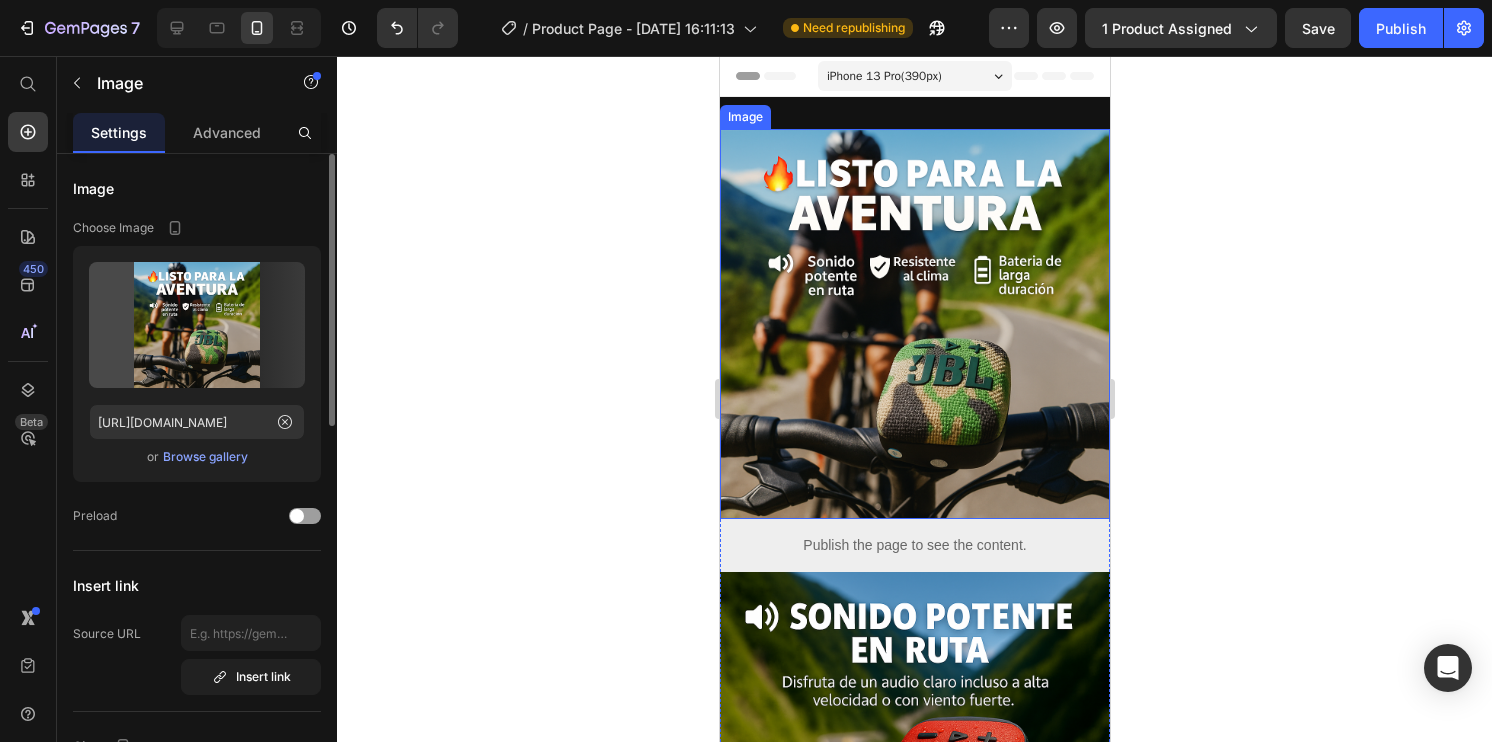 click at bounding box center (914, 324) 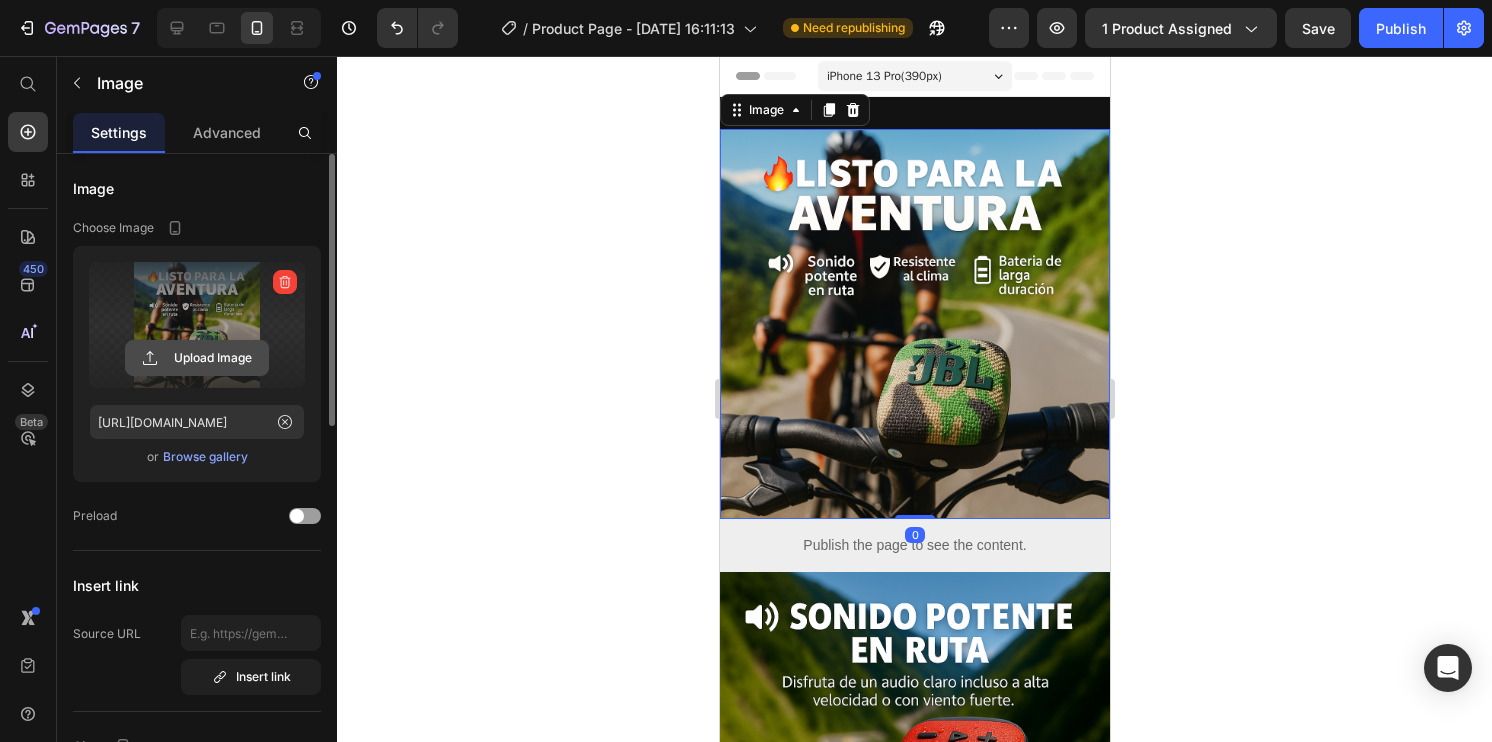 click 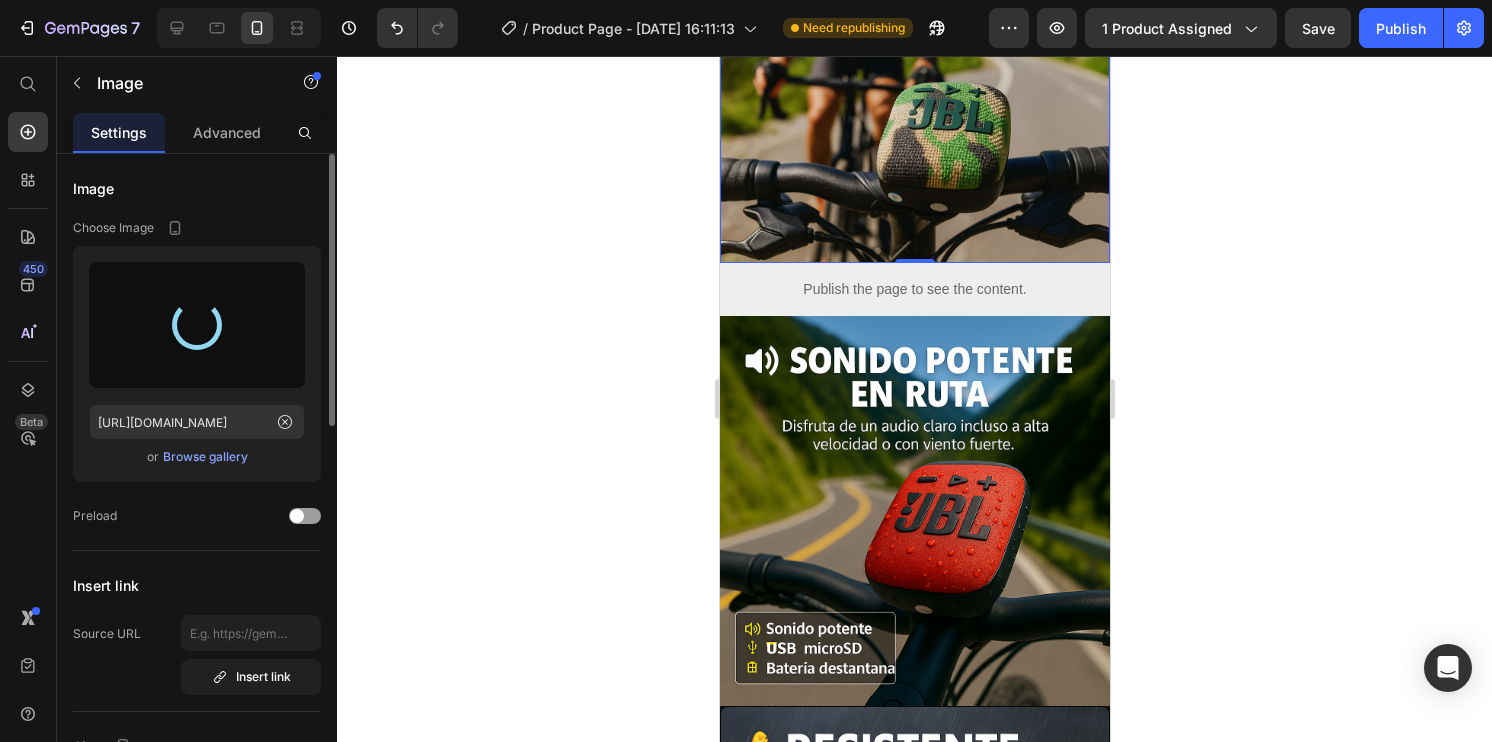 scroll, scrollTop: 298, scrollLeft: 0, axis: vertical 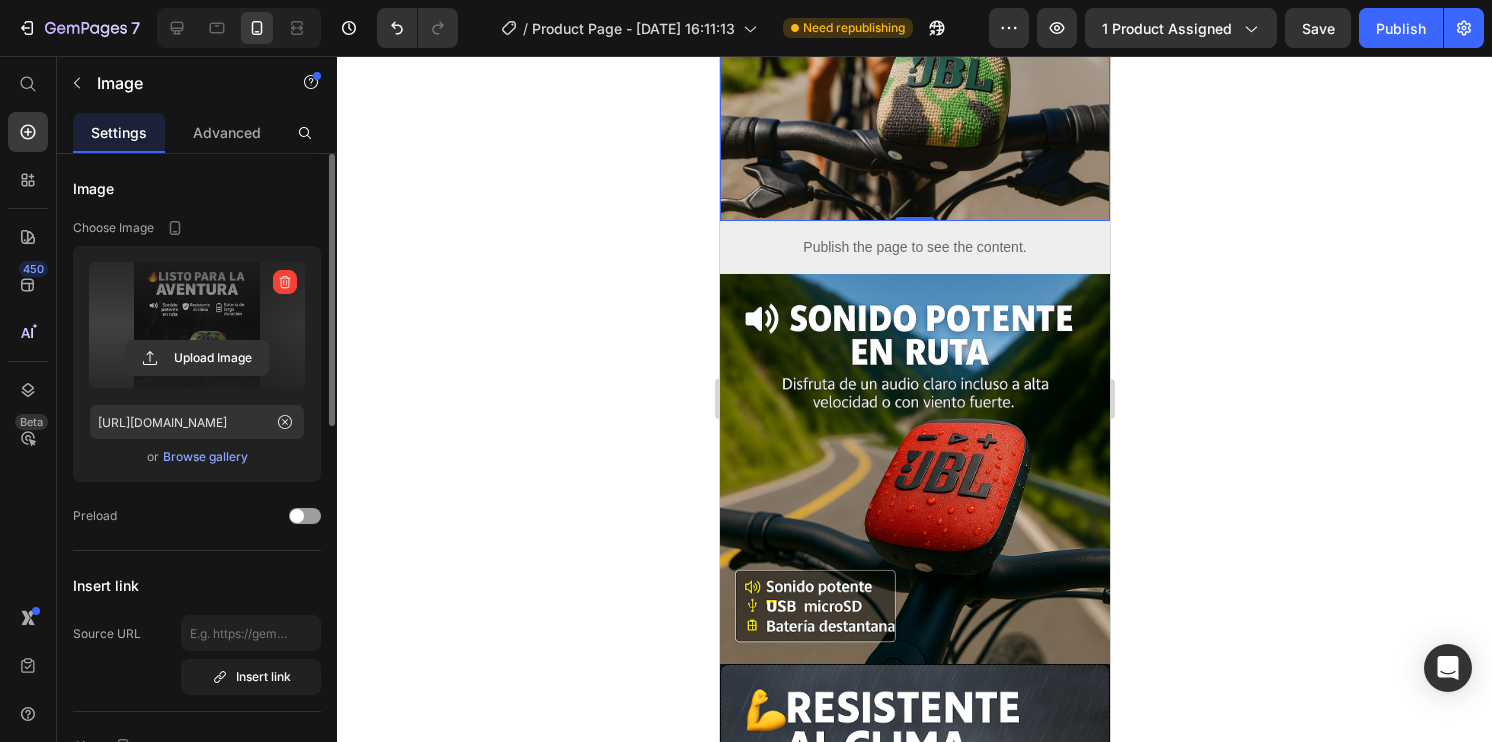 type on "https://cdn.shopify.com/s/files/1/0881/0014/3288/files/gempages_574418618666713956-59a82c66-0157-40e9-b9ef-26fc5f1d1732.png" 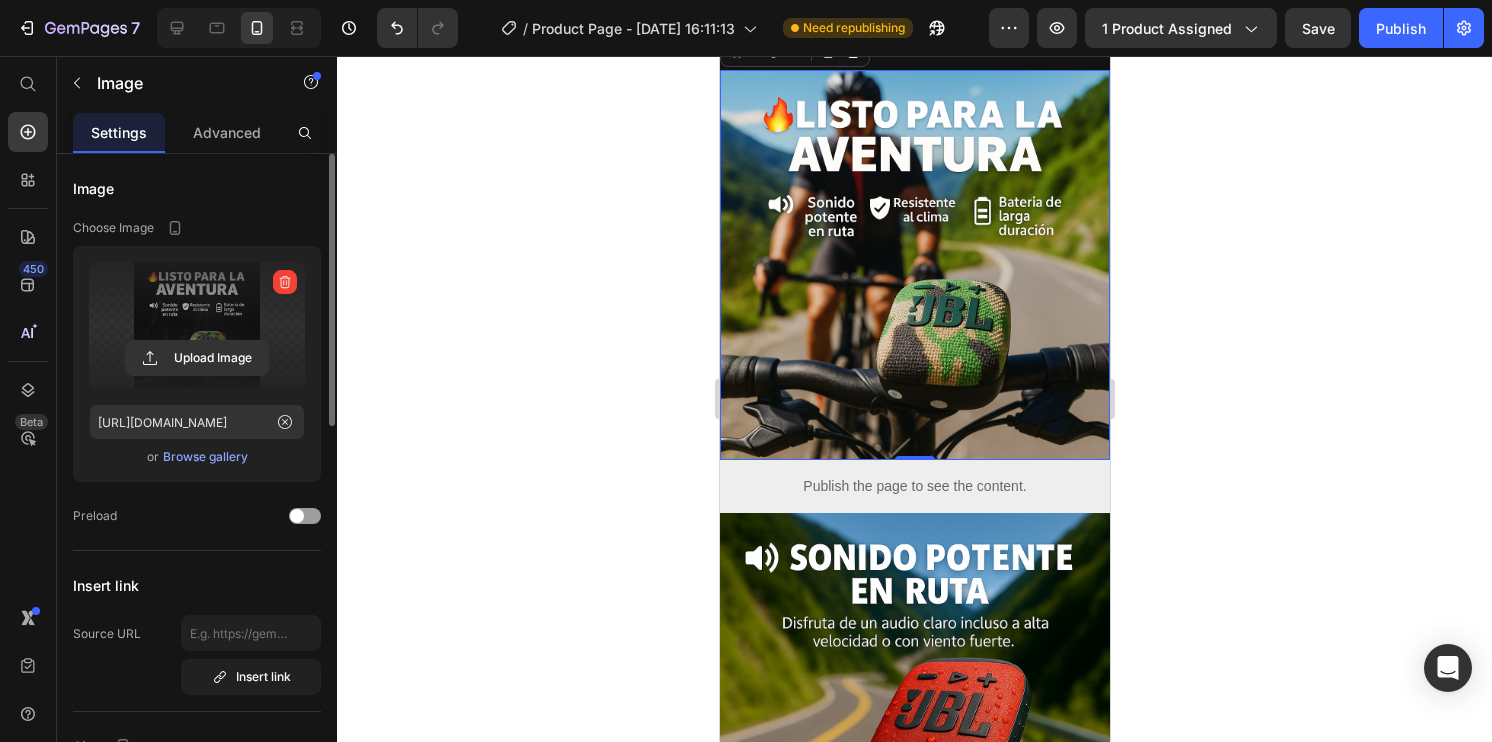 scroll, scrollTop: 28, scrollLeft: 0, axis: vertical 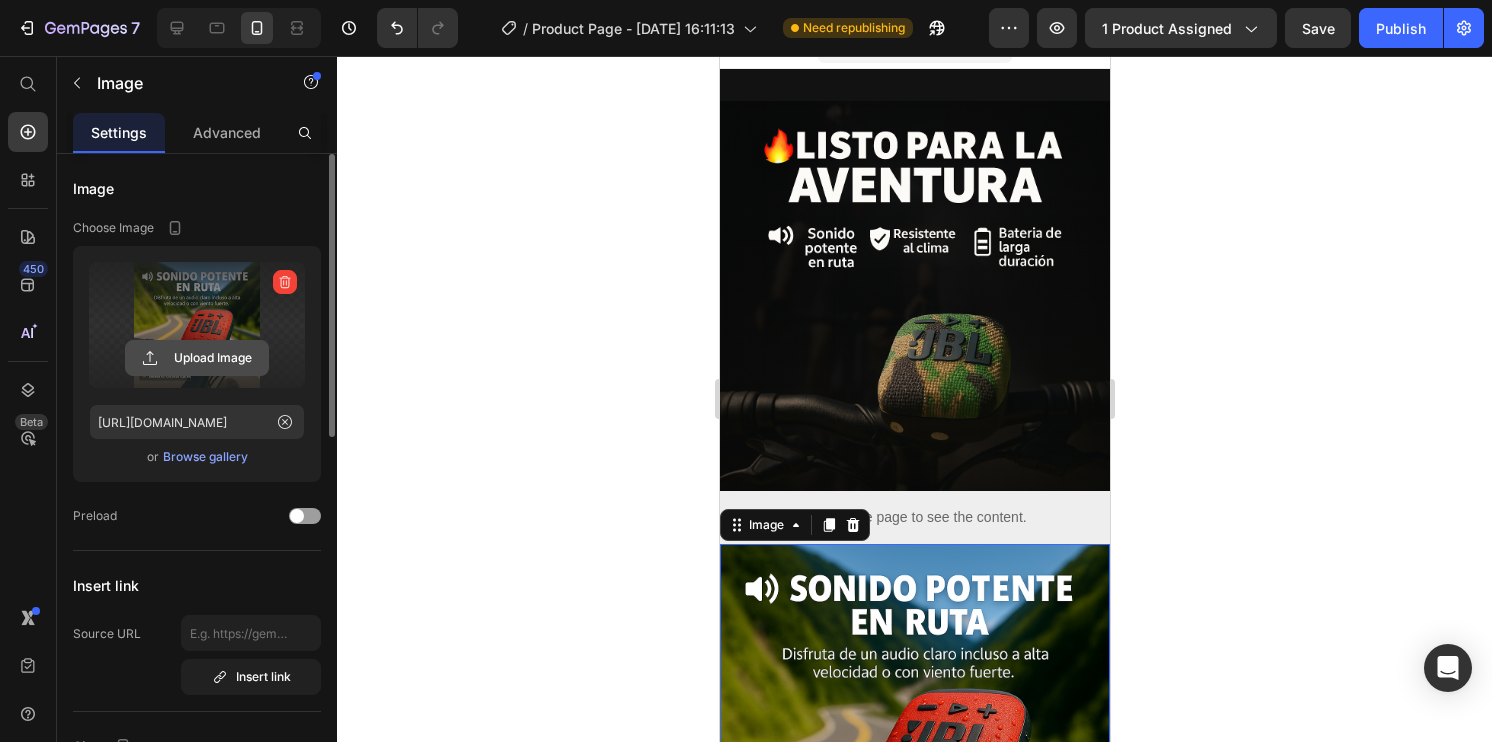 click 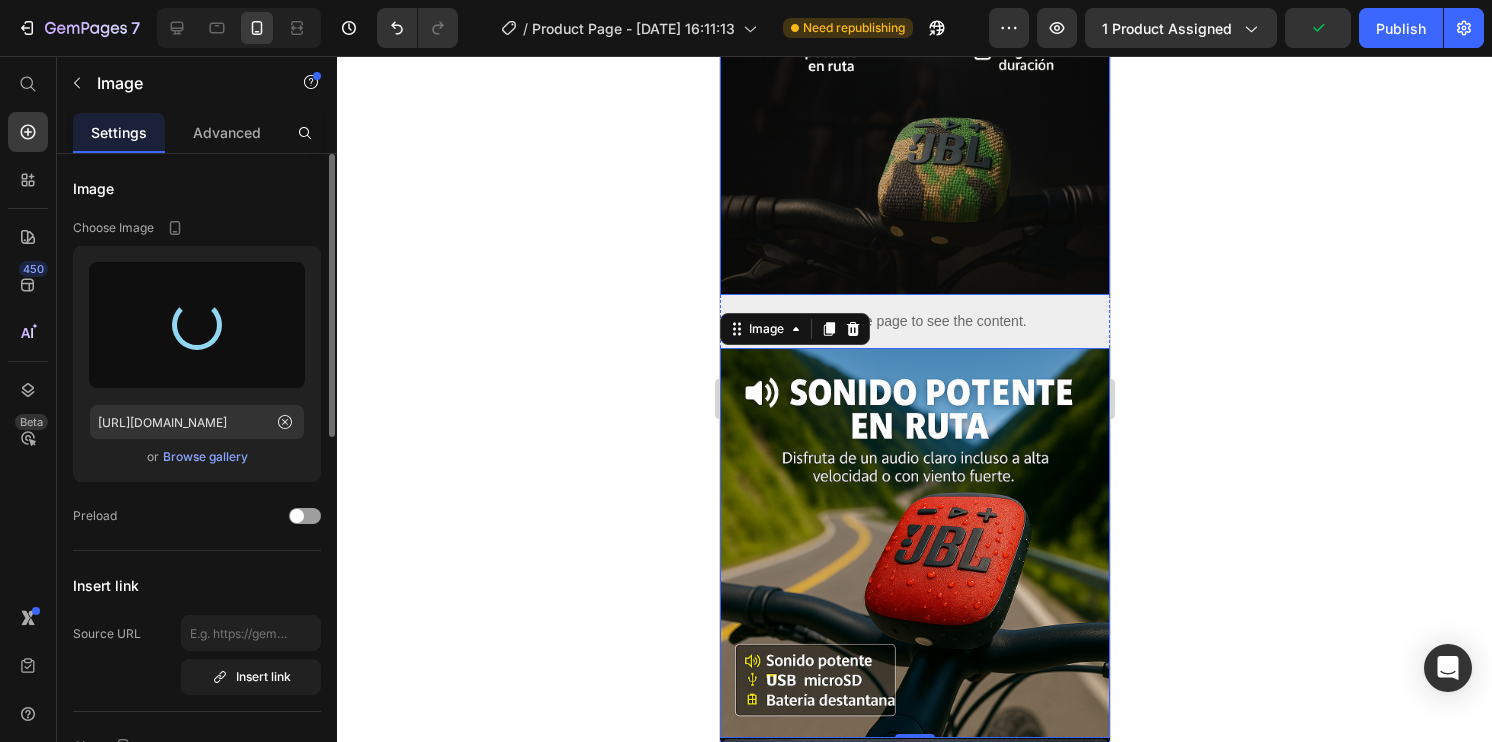 type on "[URL][DOMAIN_NAME]" 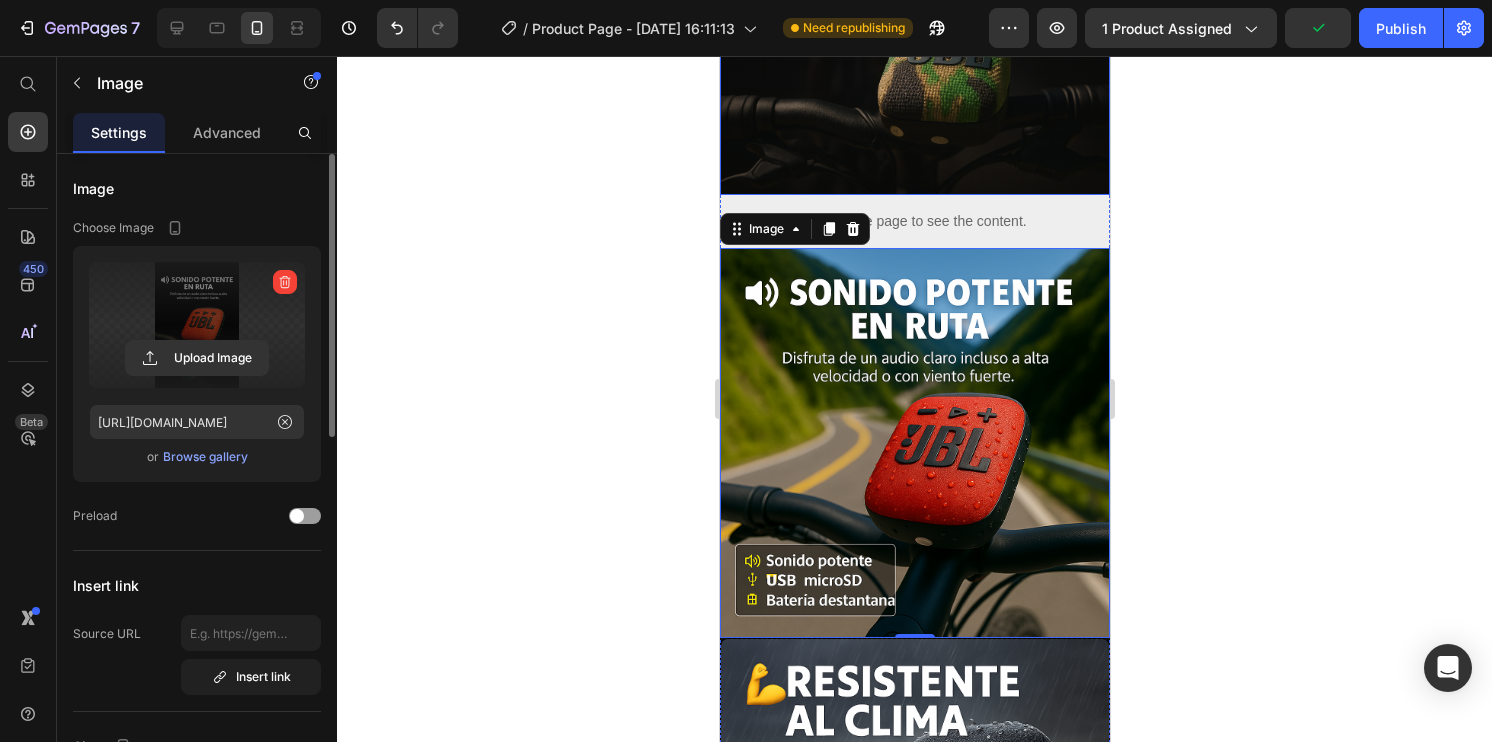 scroll, scrollTop: 324, scrollLeft: 0, axis: vertical 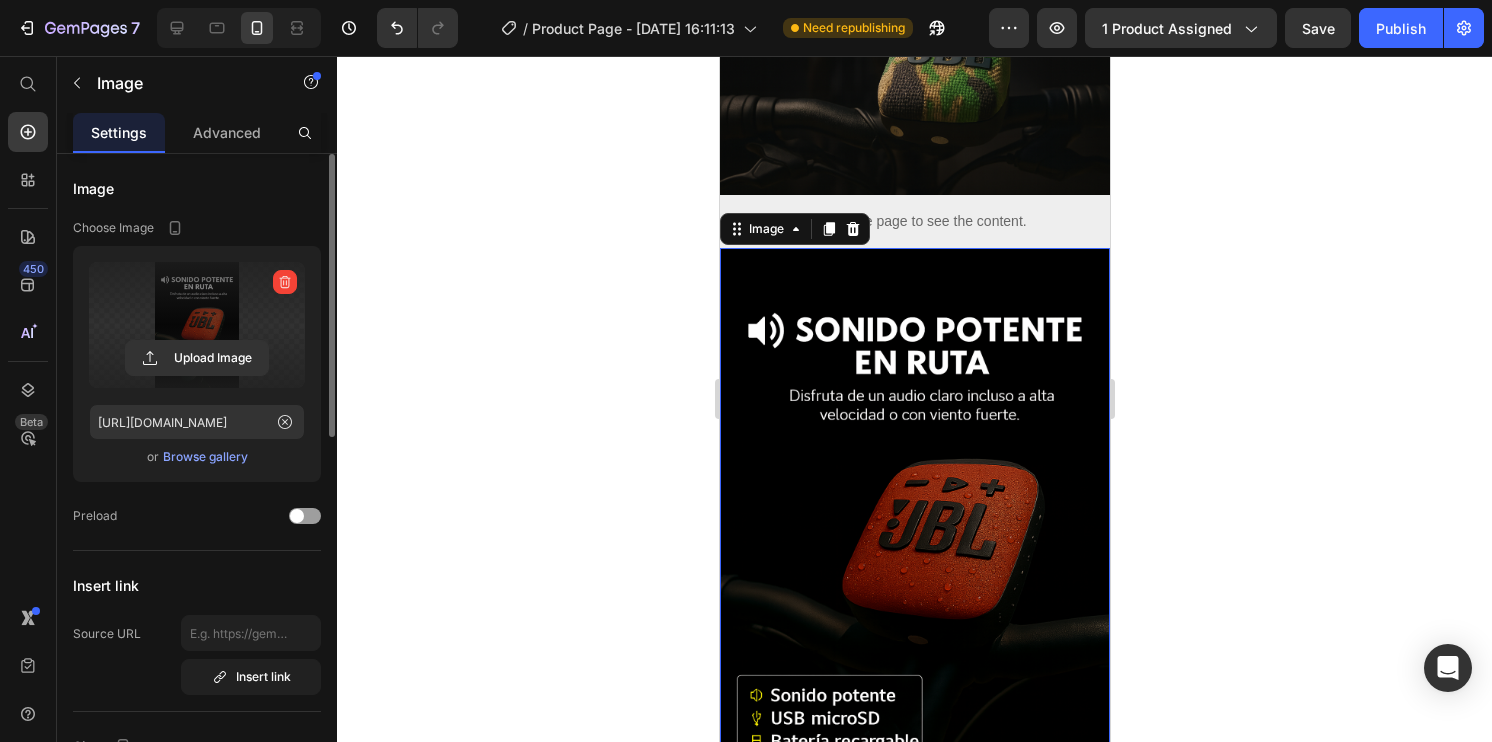 click at bounding box center [914, 540] 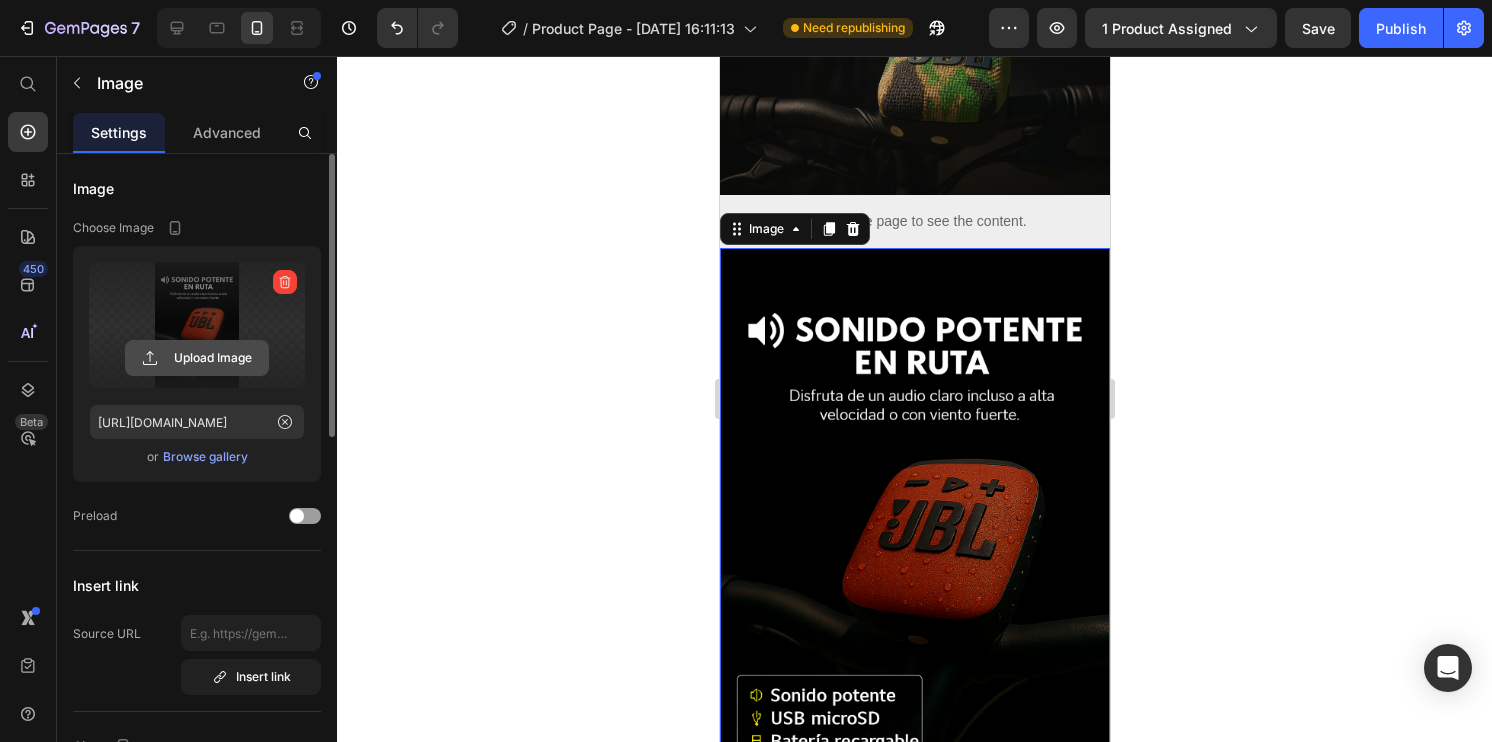 click 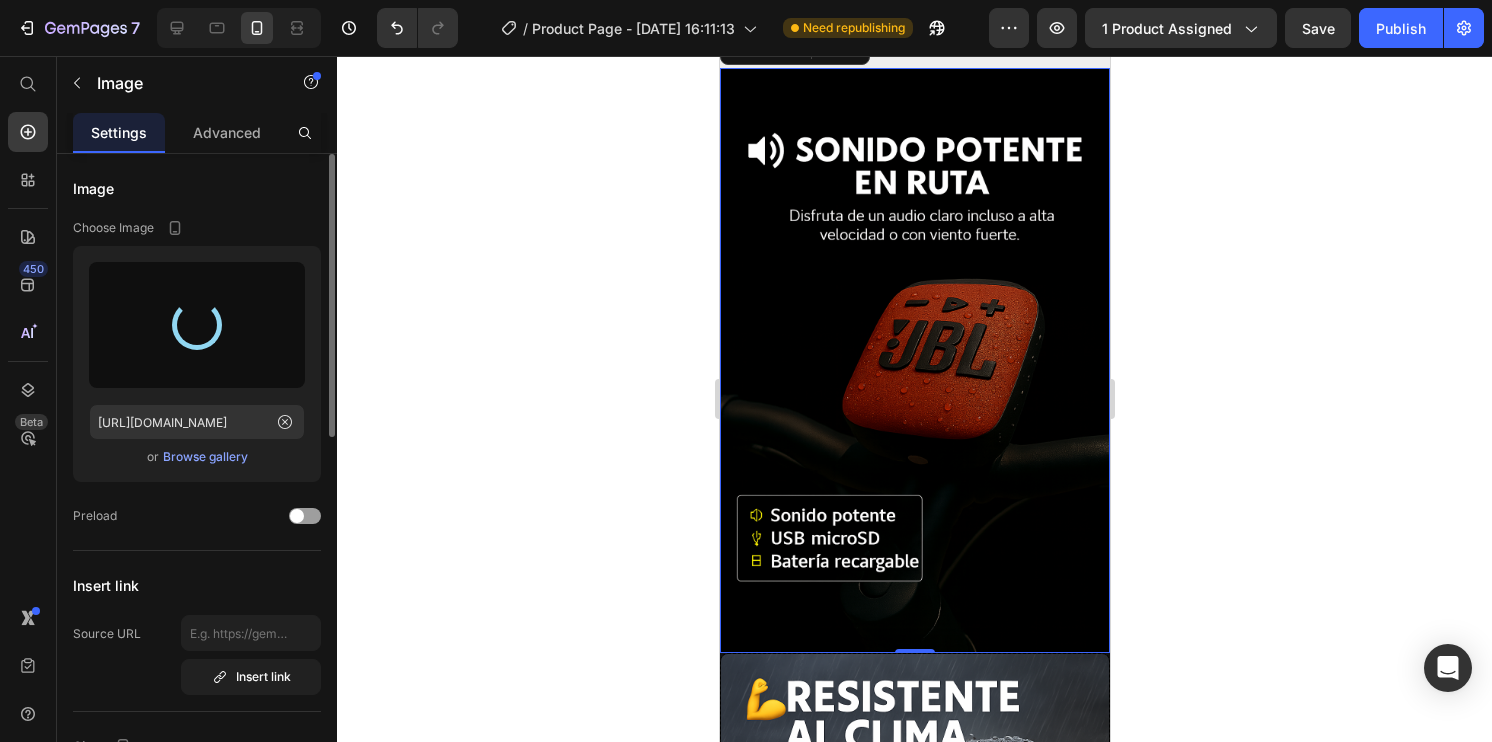 scroll, scrollTop: 468, scrollLeft: 0, axis: vertical 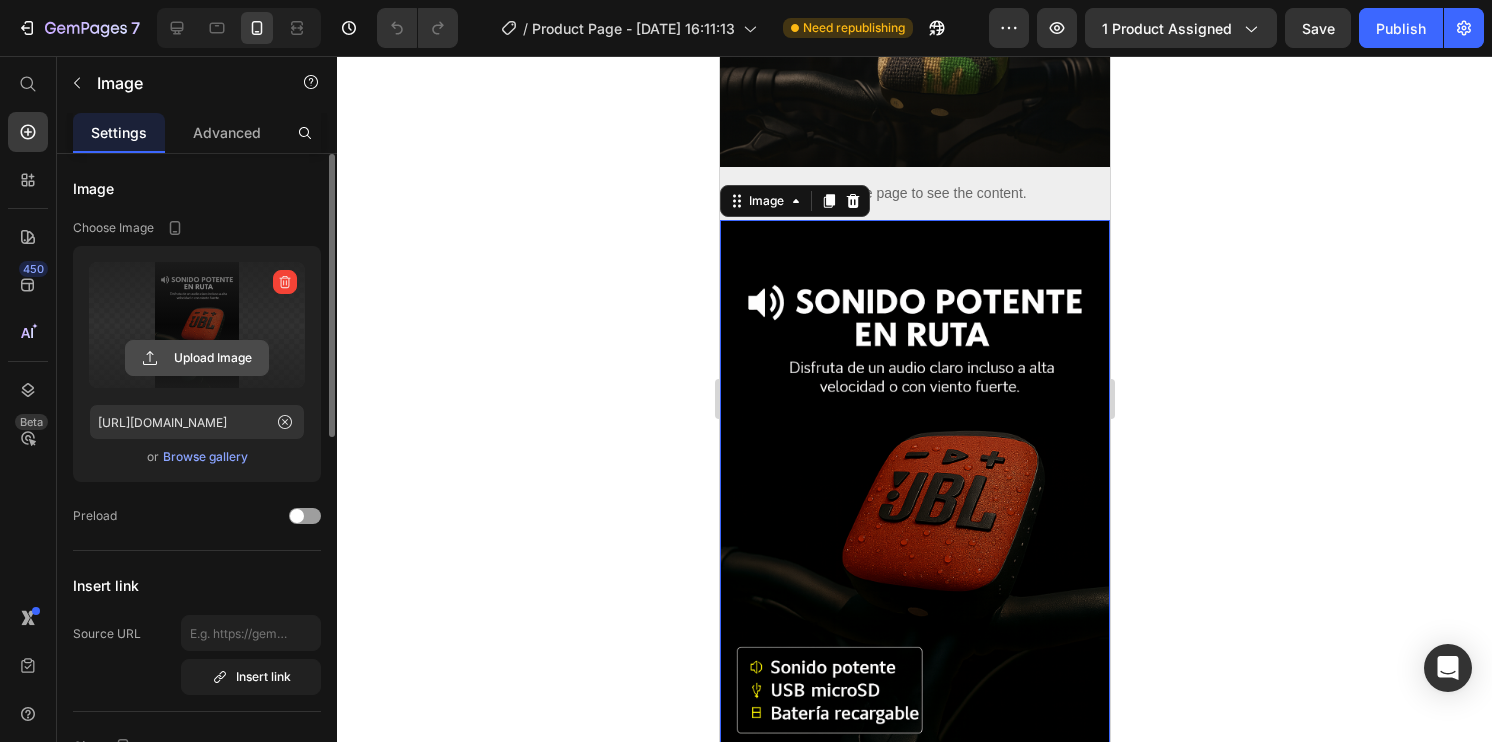 click 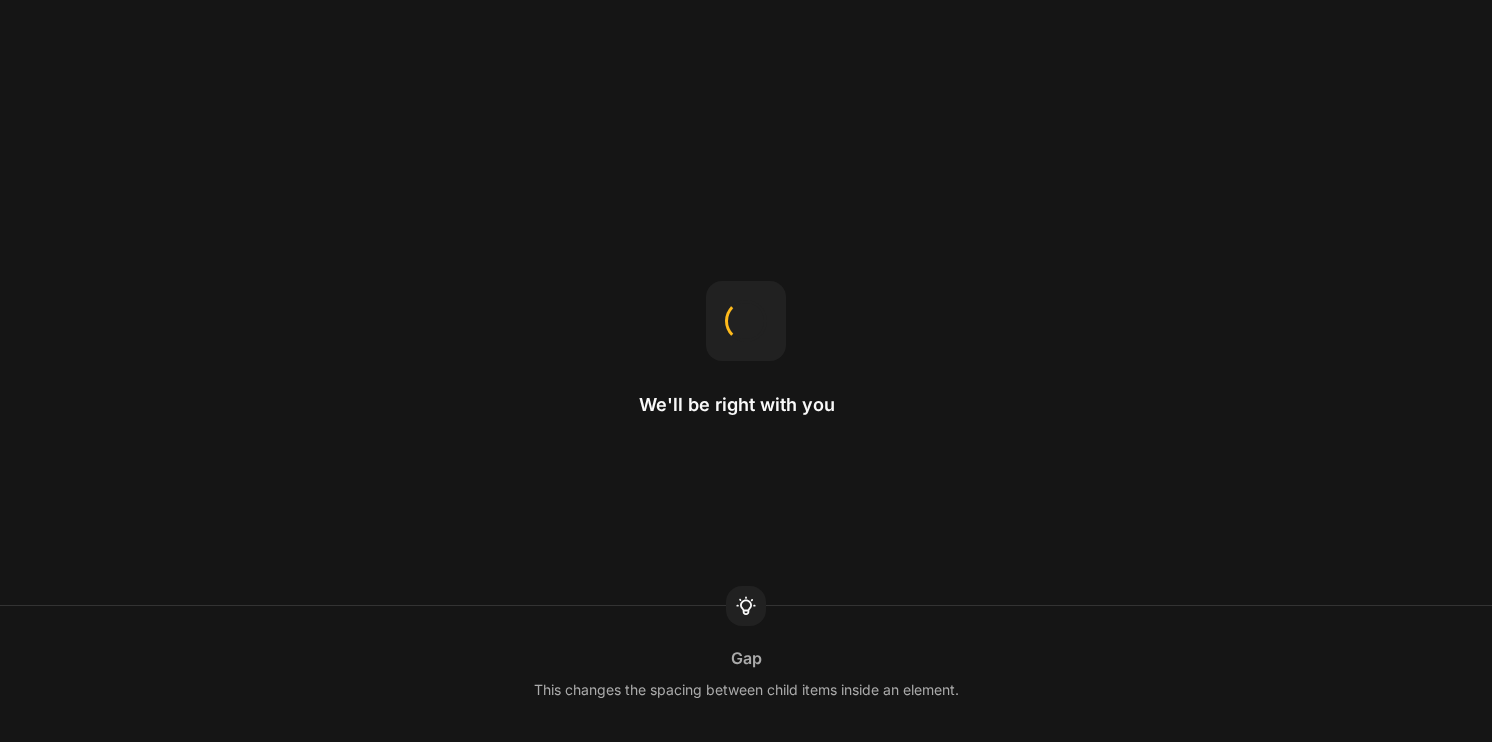 scroll, scrollTop: 0, scrollLeft: 0, axis: both 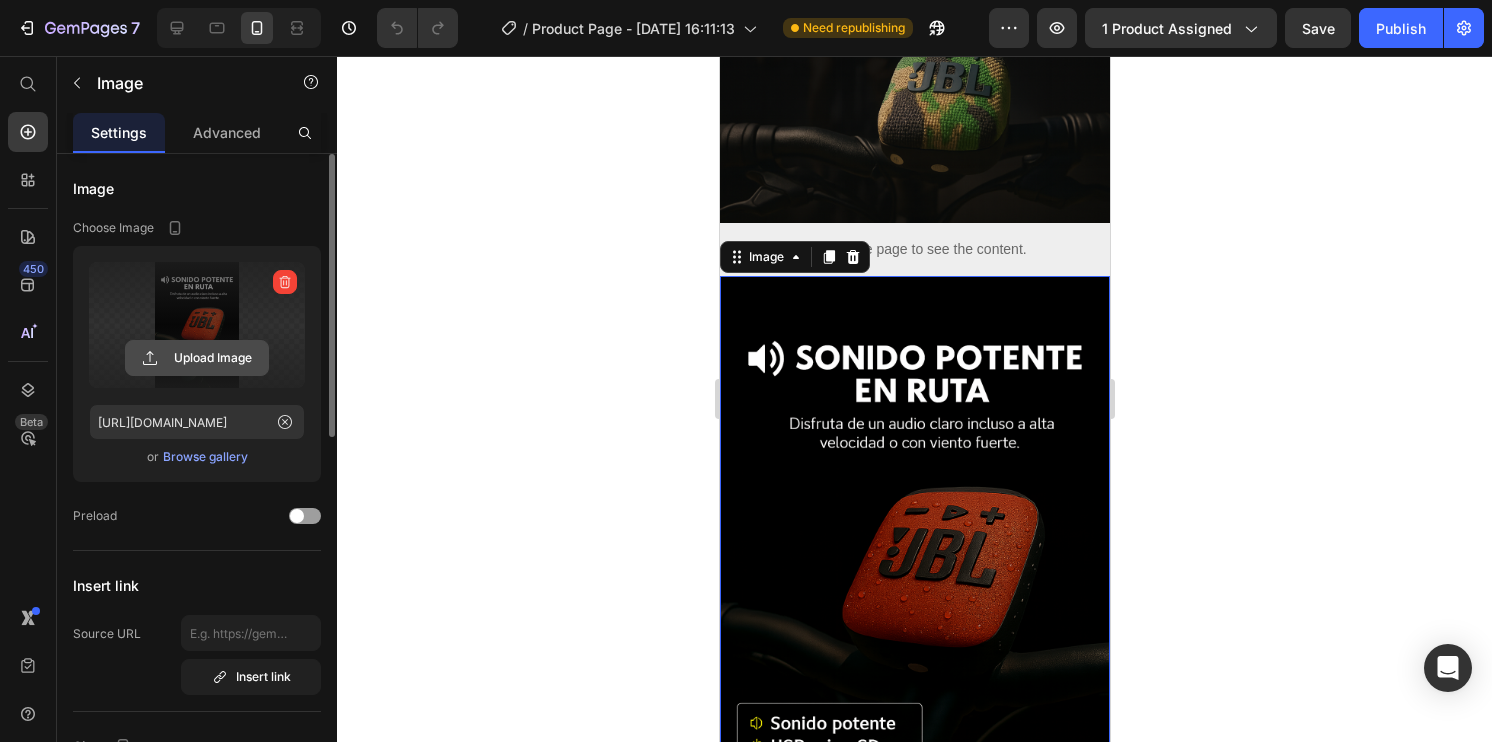 click 